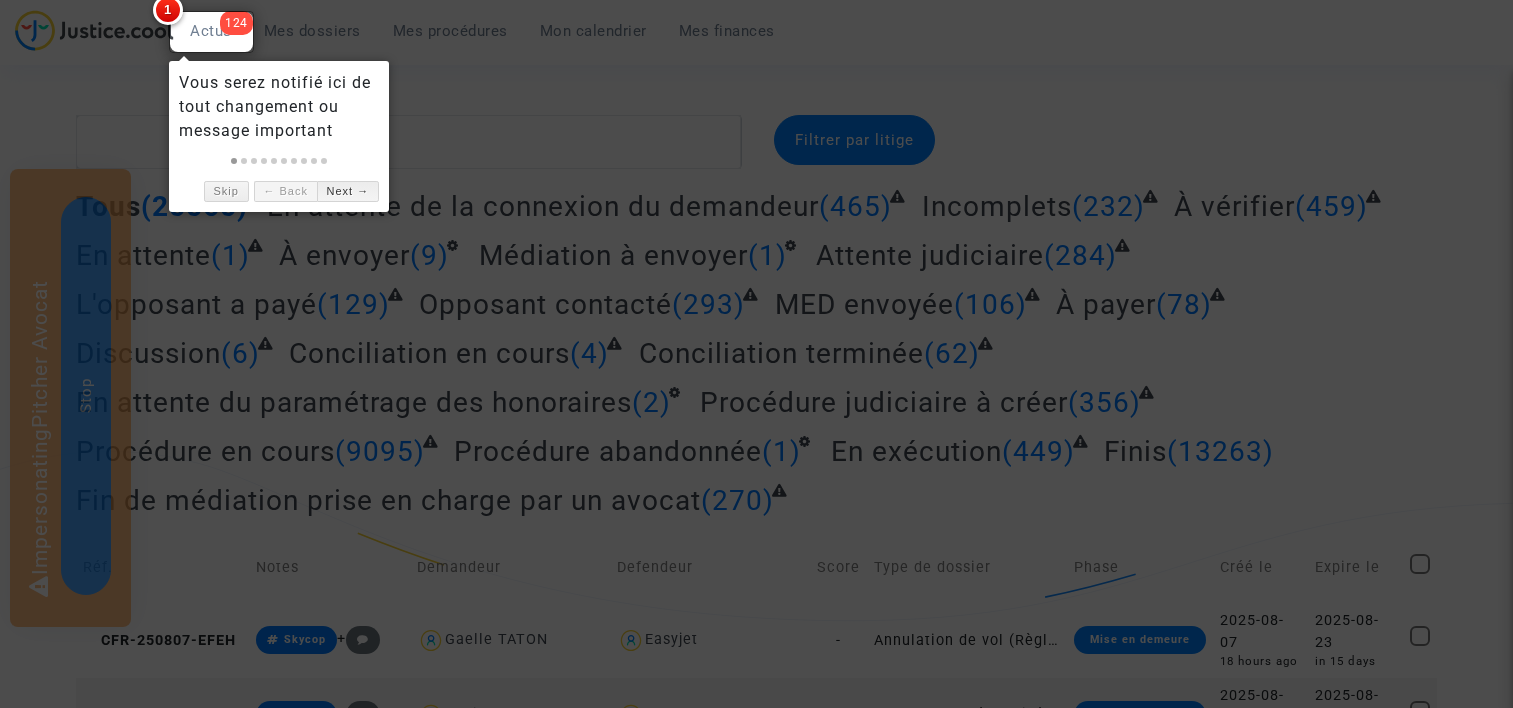 scroll, scrollTop: 0, scrollLeft: 0, axis: both 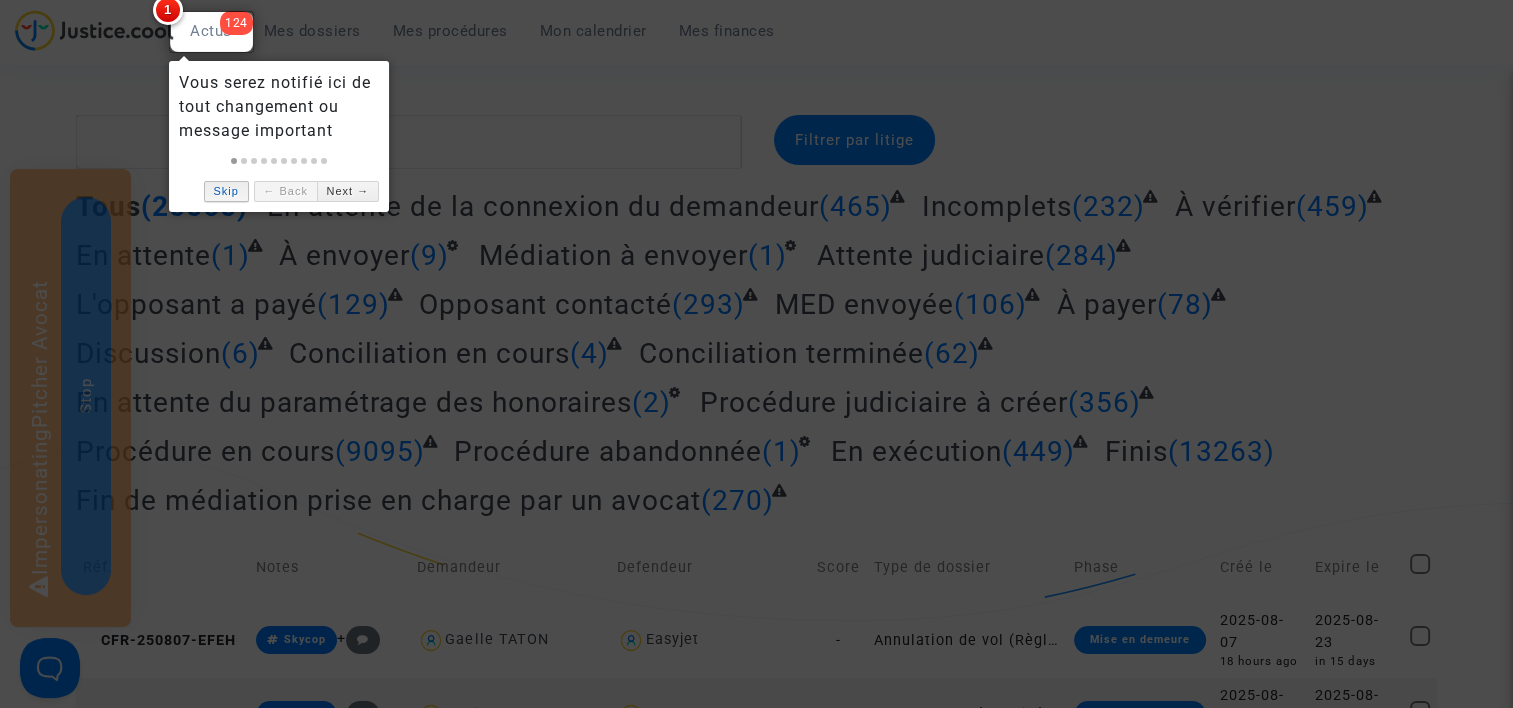 click on "Skip" at bounding box center [226, 191] 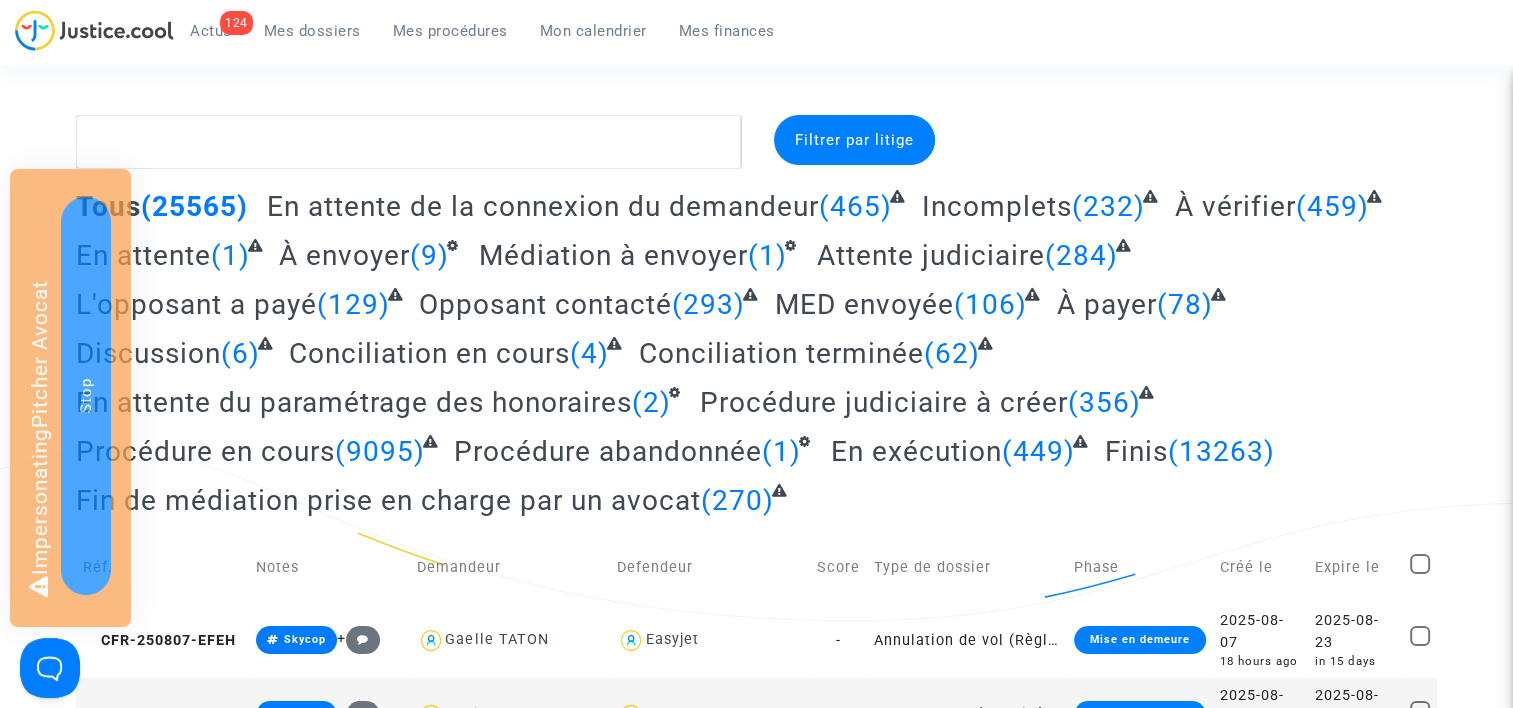 click on "124 Actus Mes dossiers Mes procédures Mon calendrier Mes finances" at bounding box center [403, 37] 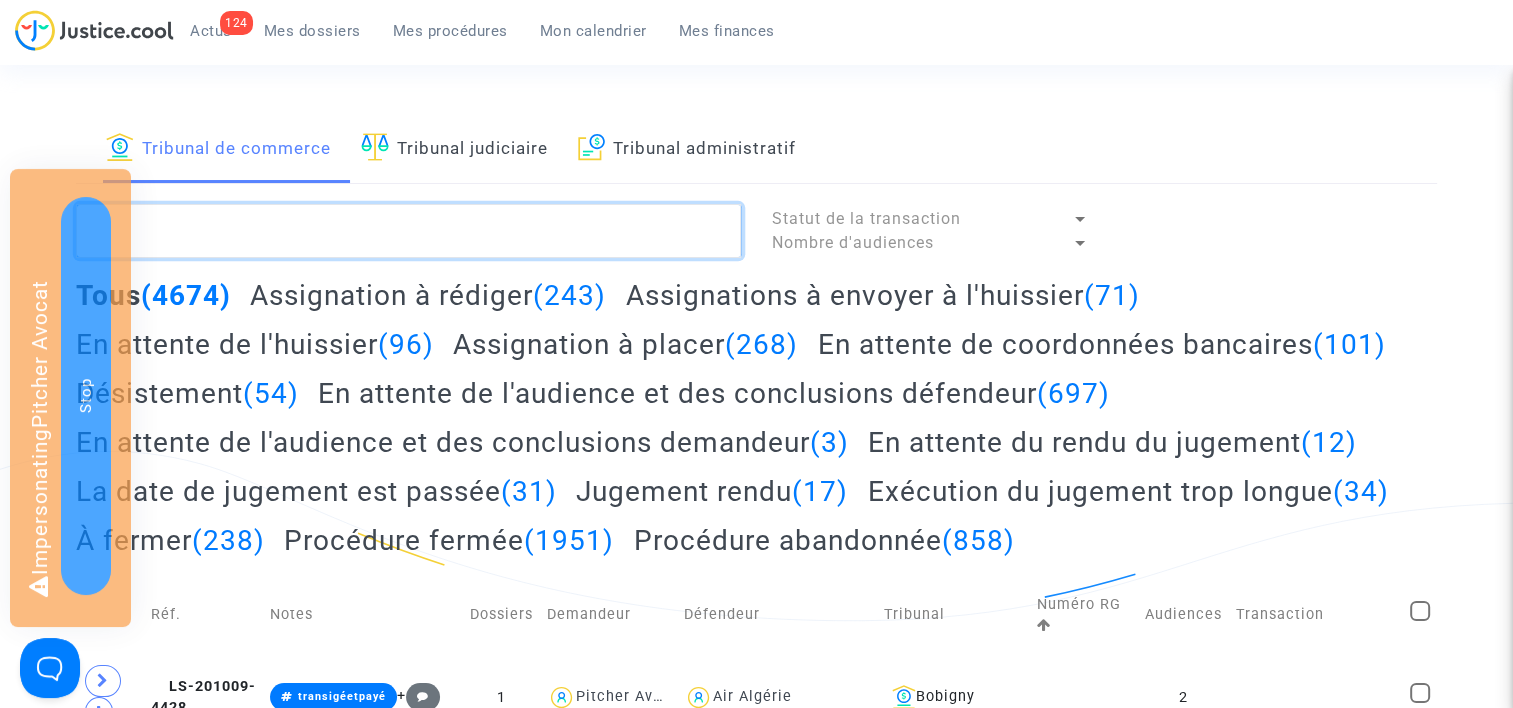 click 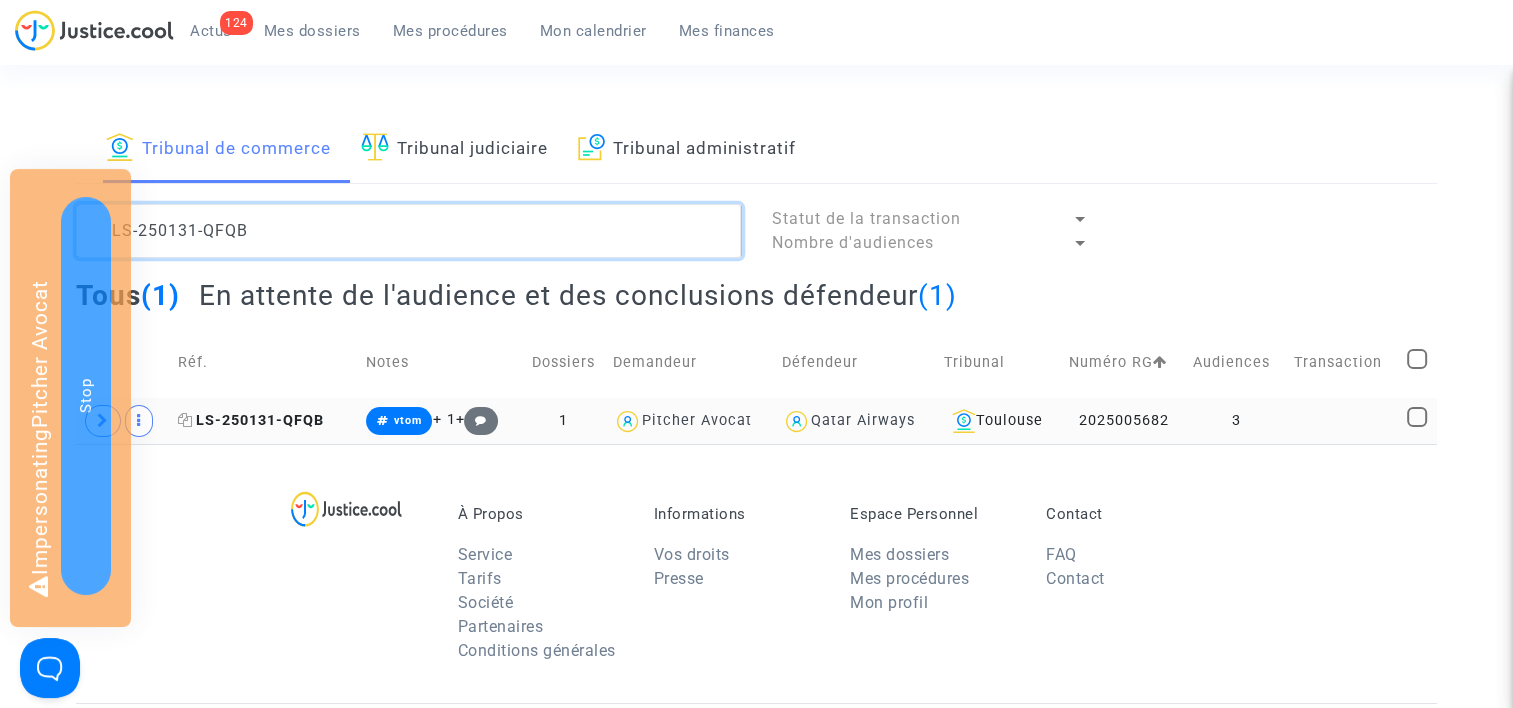 type on "LS-250131-QFQB" 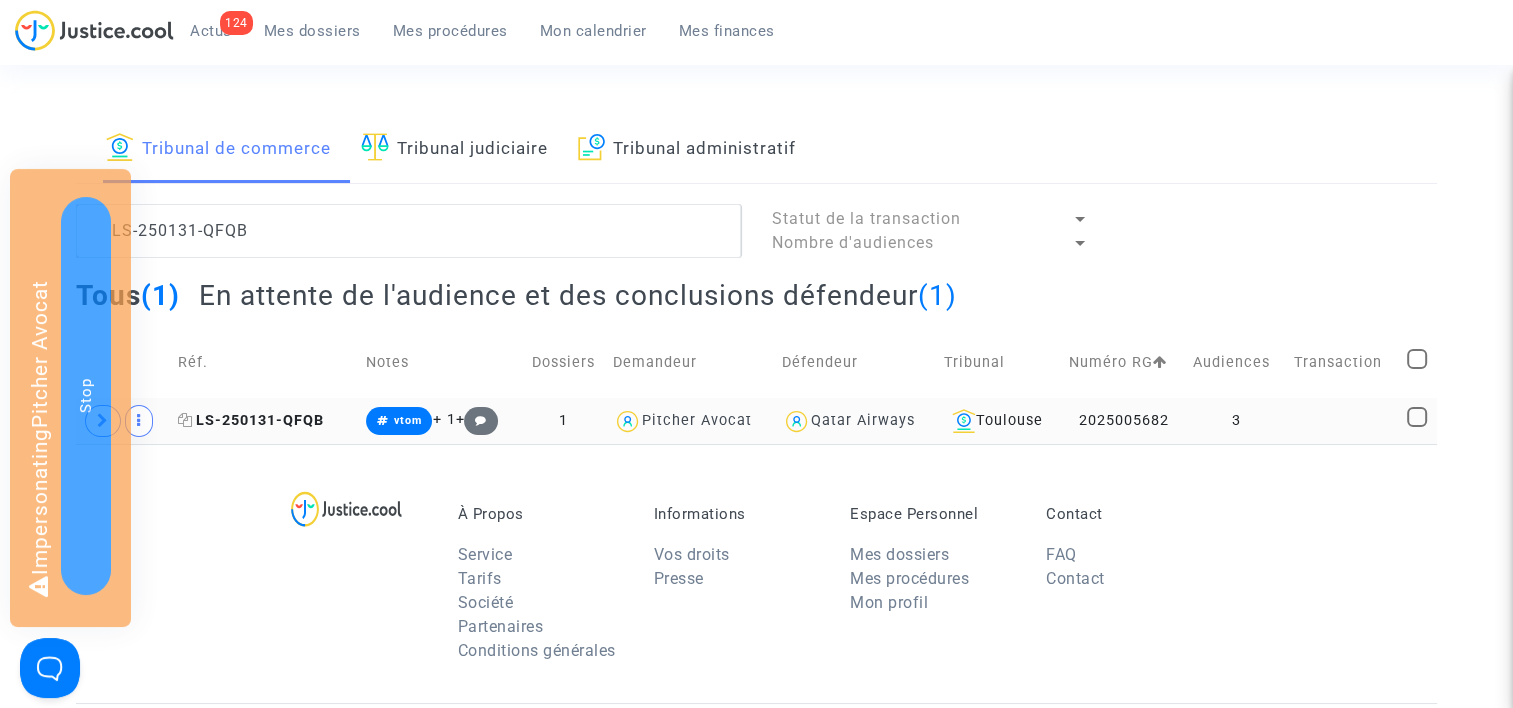 click on "LS-250131-QFQB" 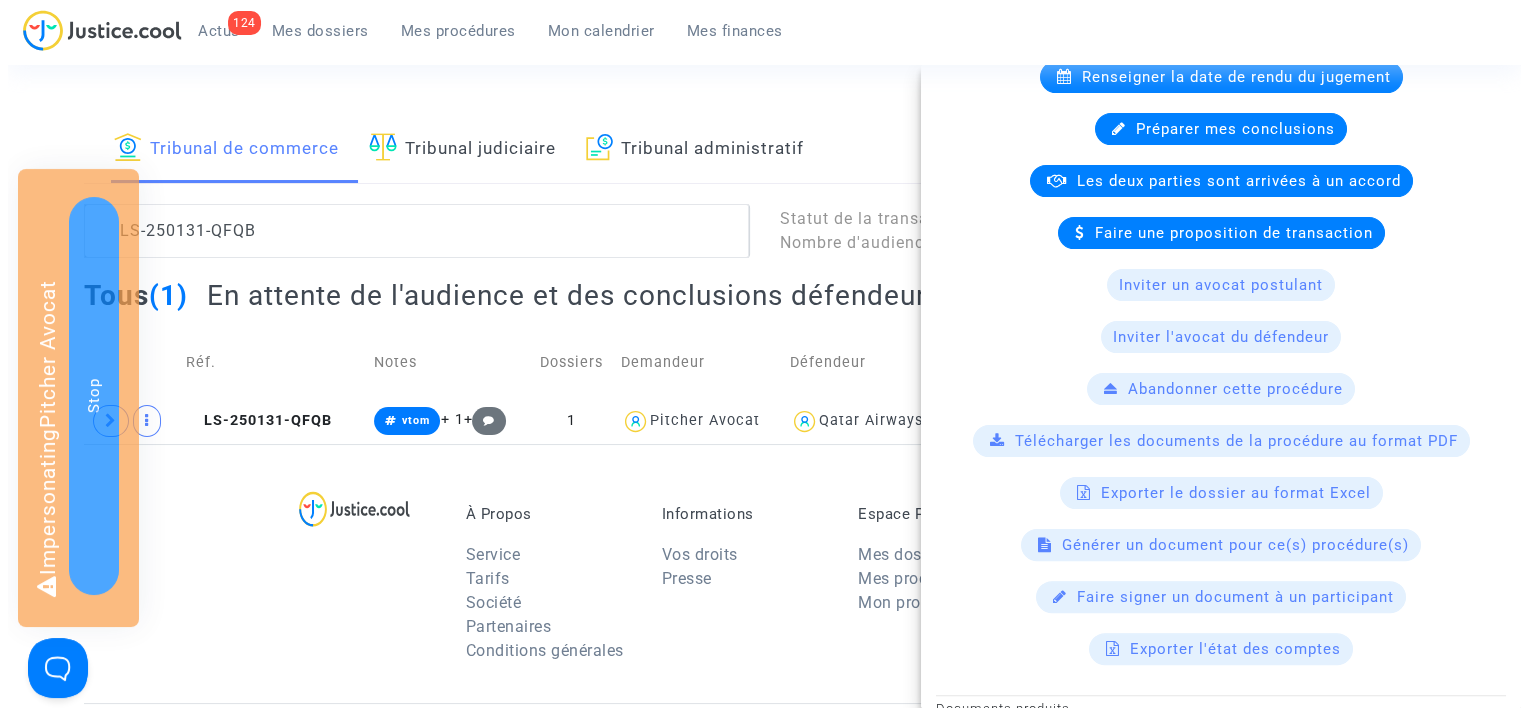 scroll, scrollTop: 484, scrollLeft: 0, axis: vertical 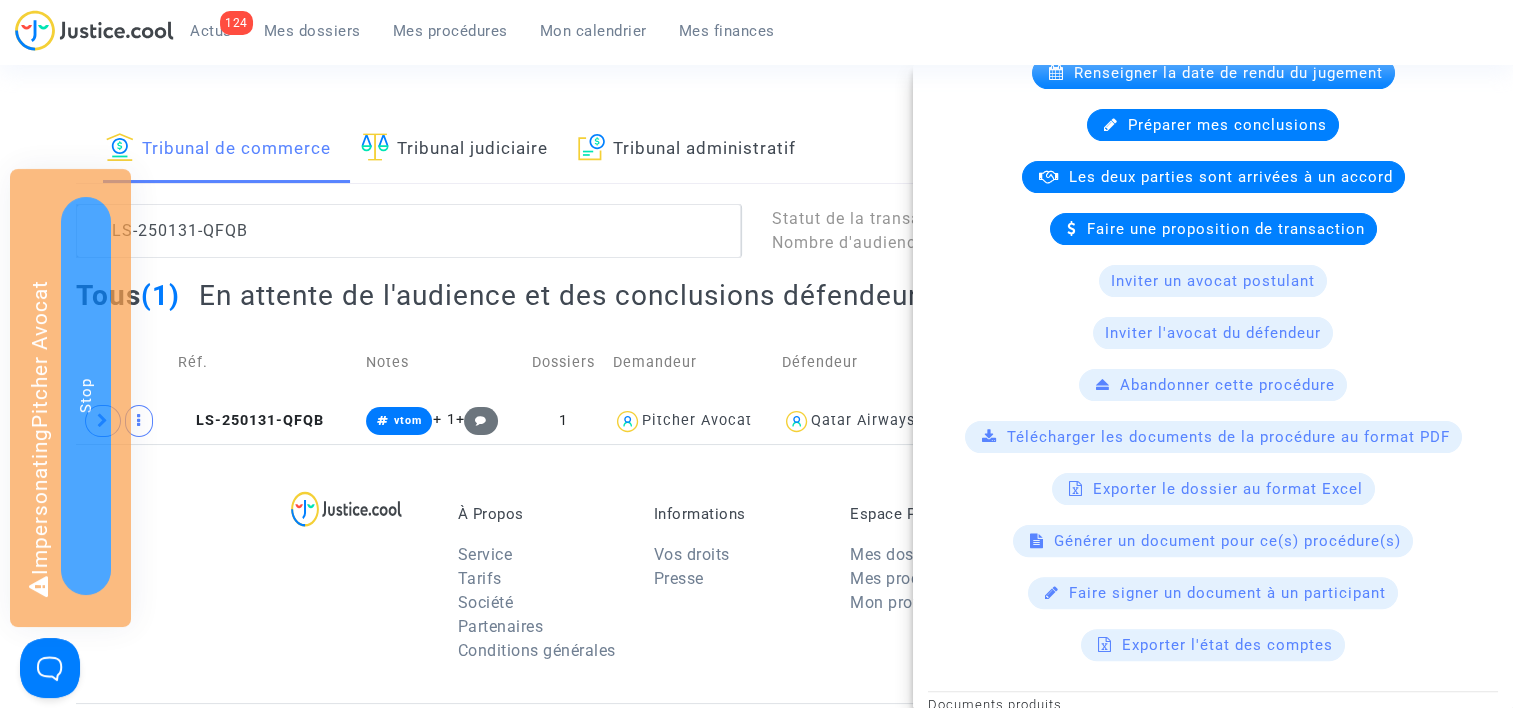 click on "Générer un document pour ce(s) procédure(s)" 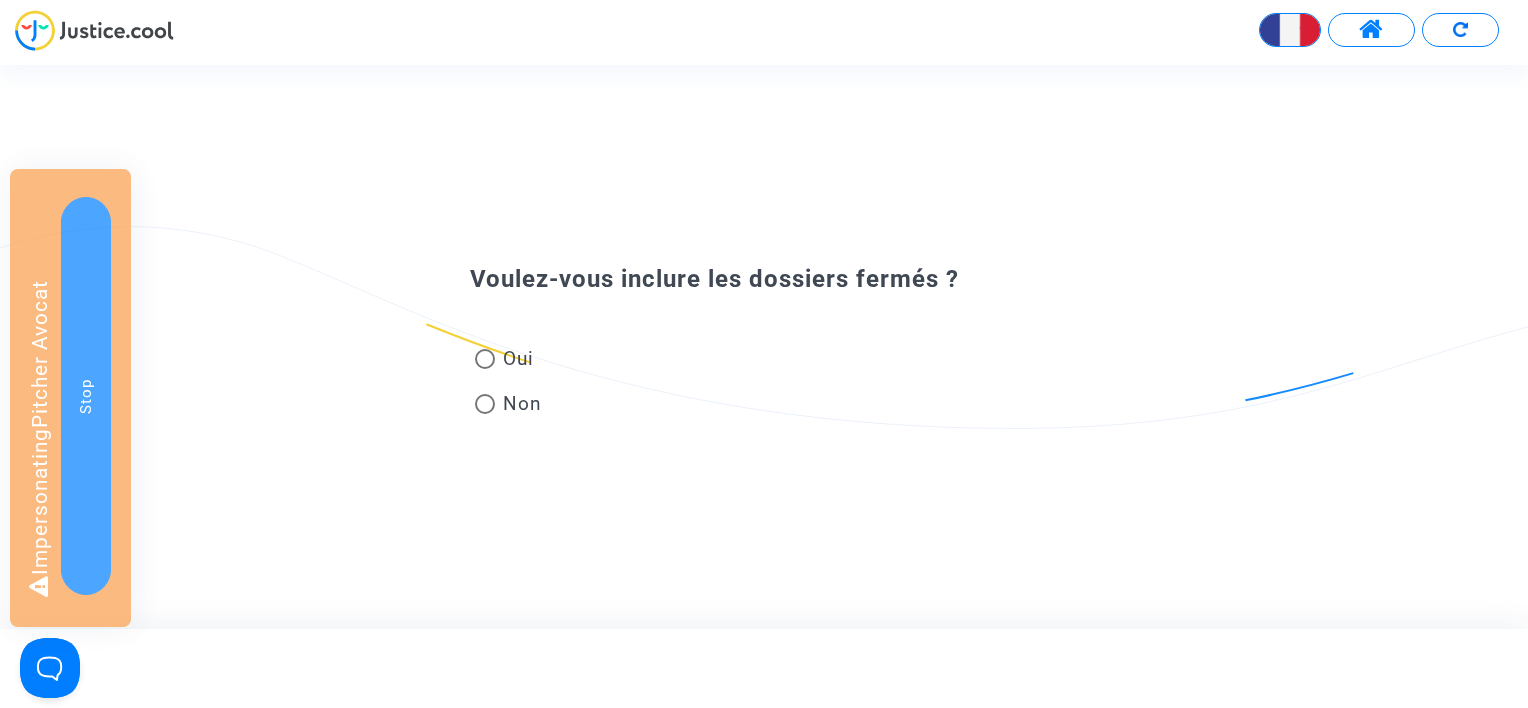 click at bounding box center (485, 359) 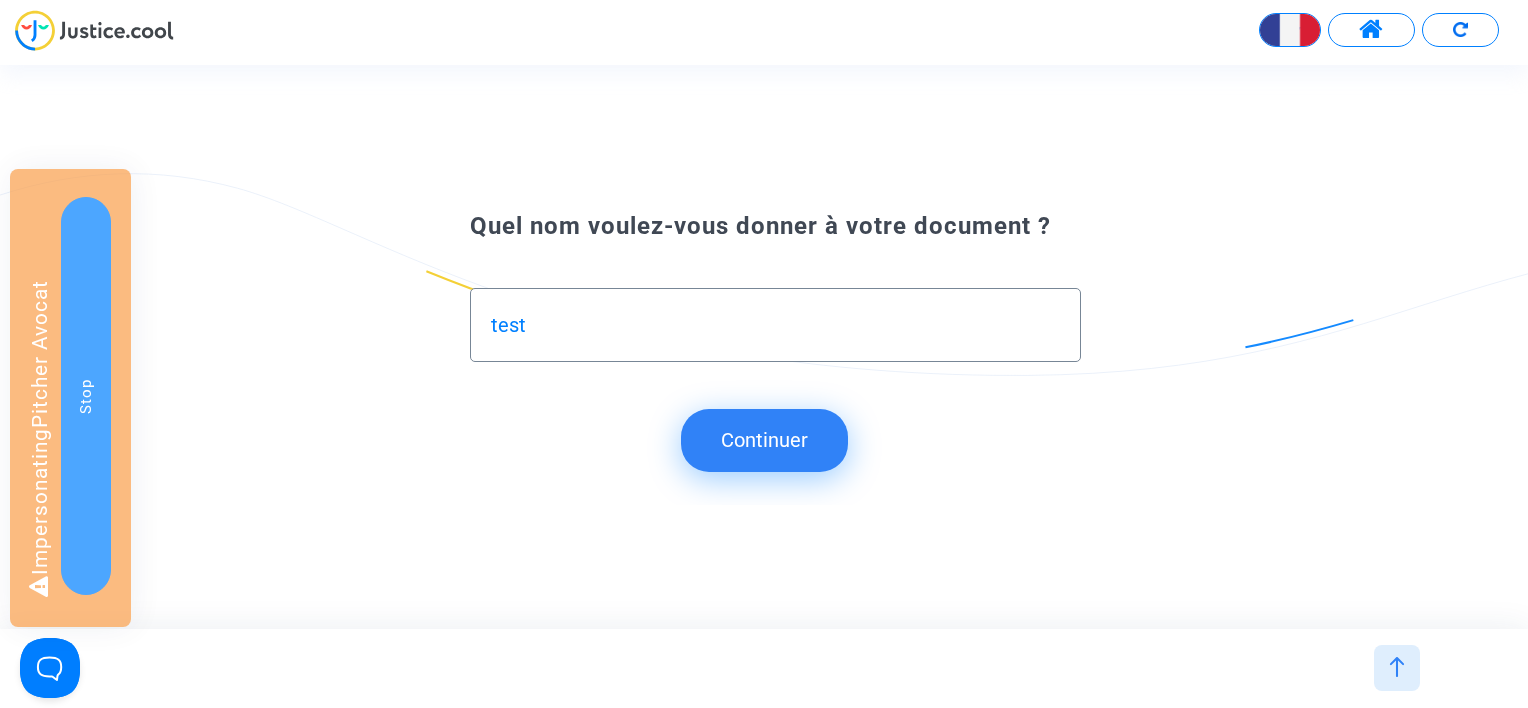 type on "test" 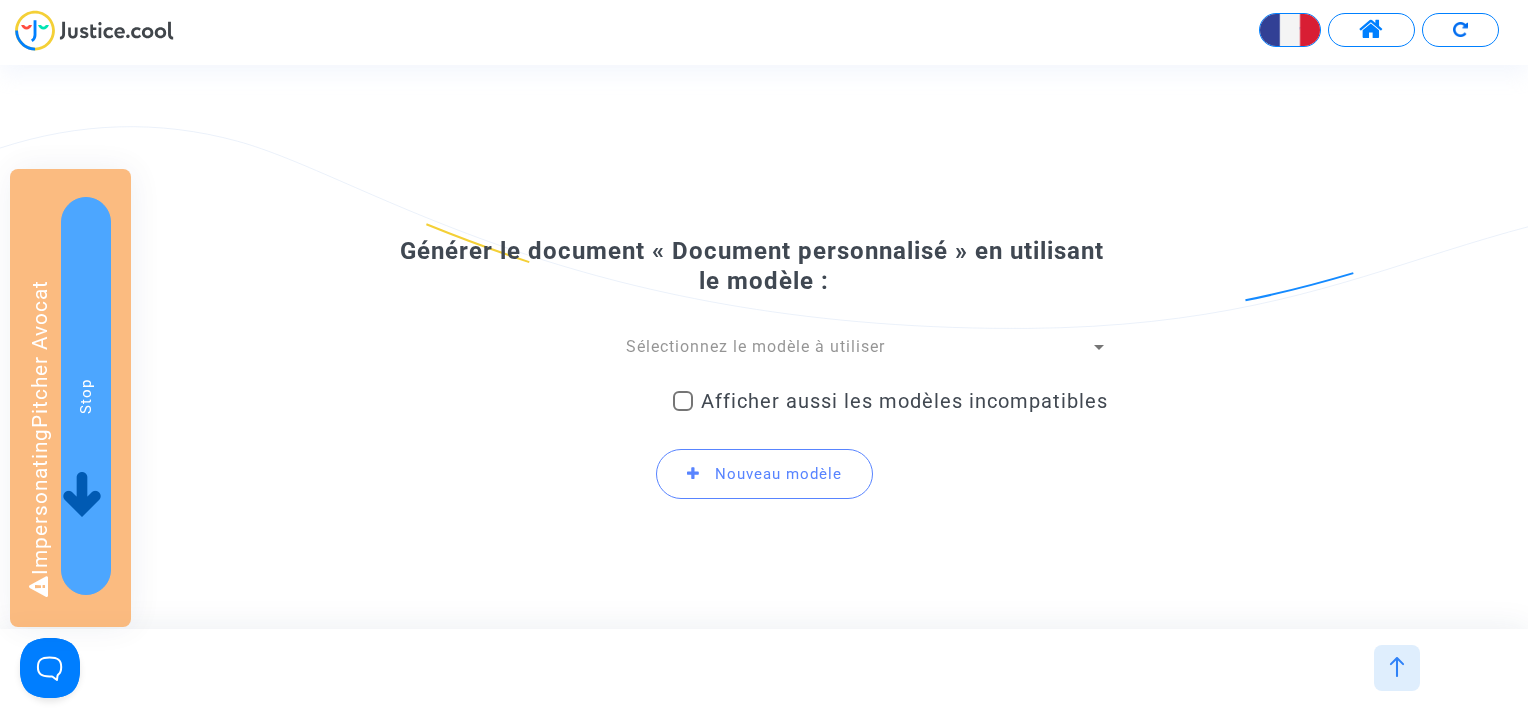 click on "Sélectionnez le modèle à utiliser" at bounding box center [755, 347] 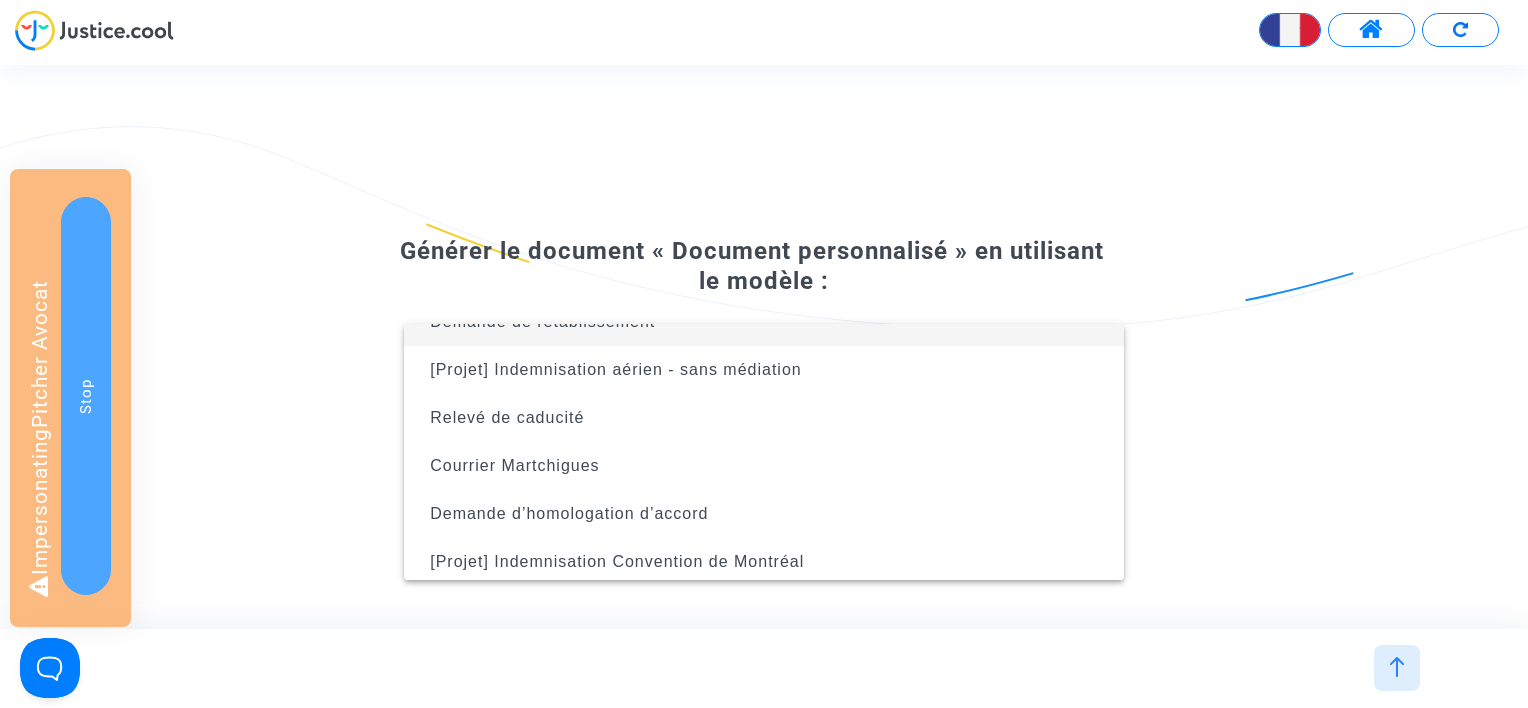 scroll, scrollTop: 80, scrollLeft: 0, axis: vertical 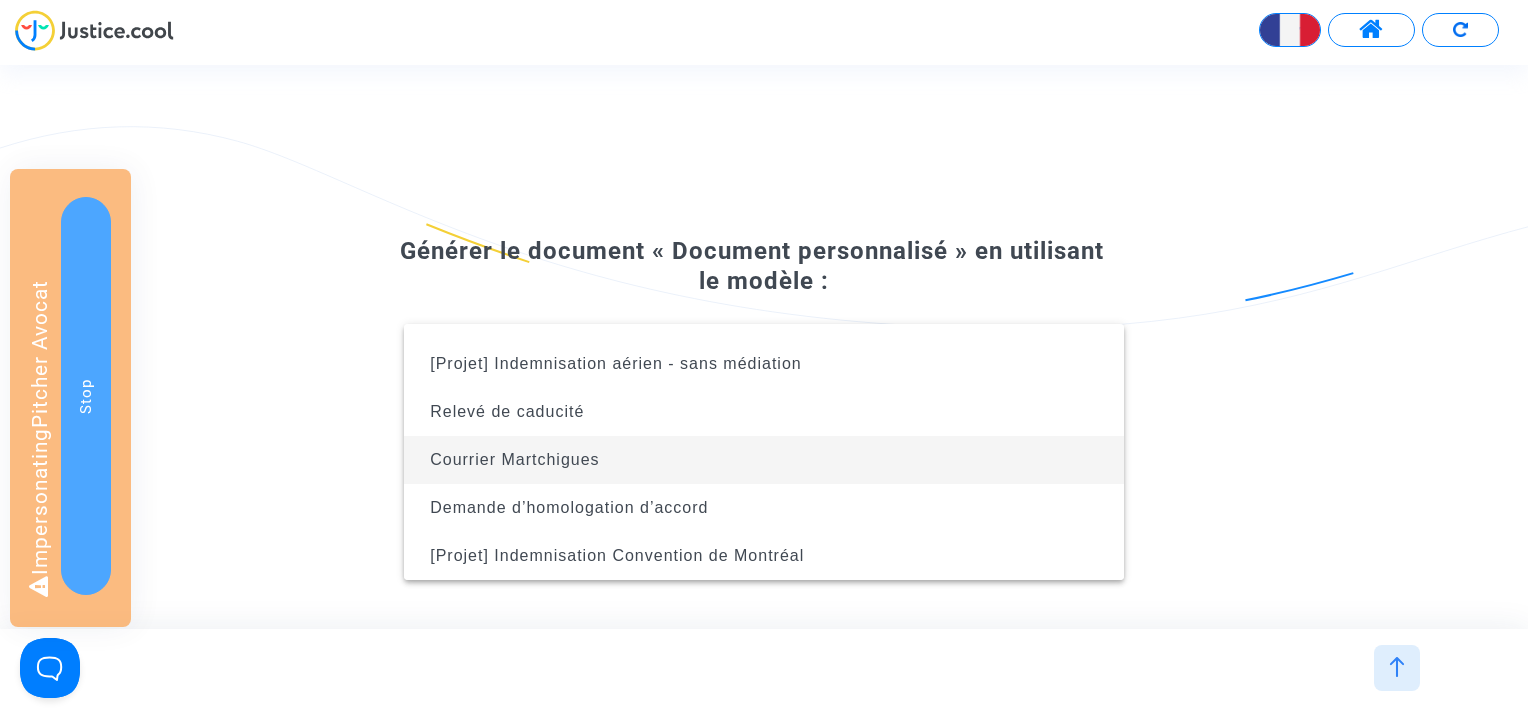 click on "Courrier Martchigues" at bounding box center [764, 460] 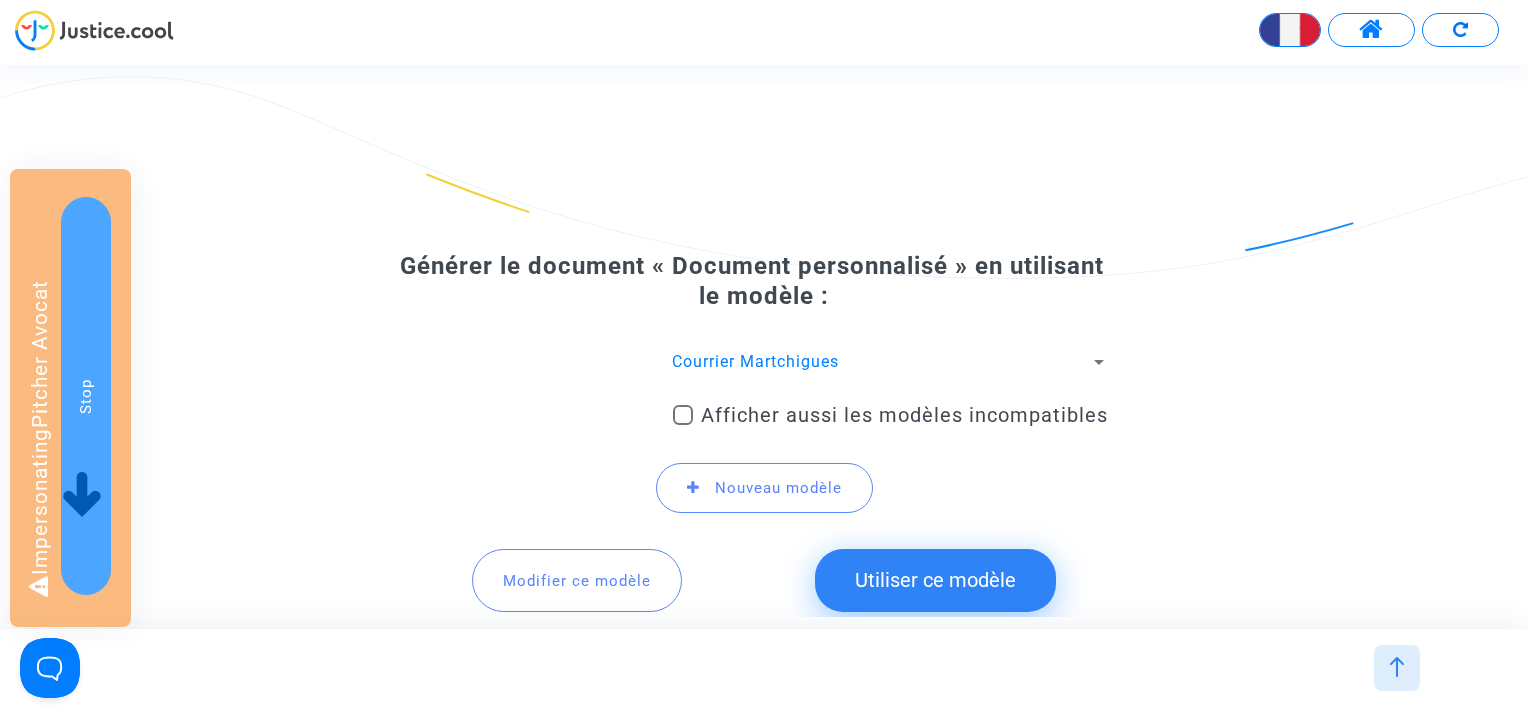 drag, startPoint x: 851, startPoint y: 352, endPoint x: 788, endPoint y: 358, distance: 63.28507 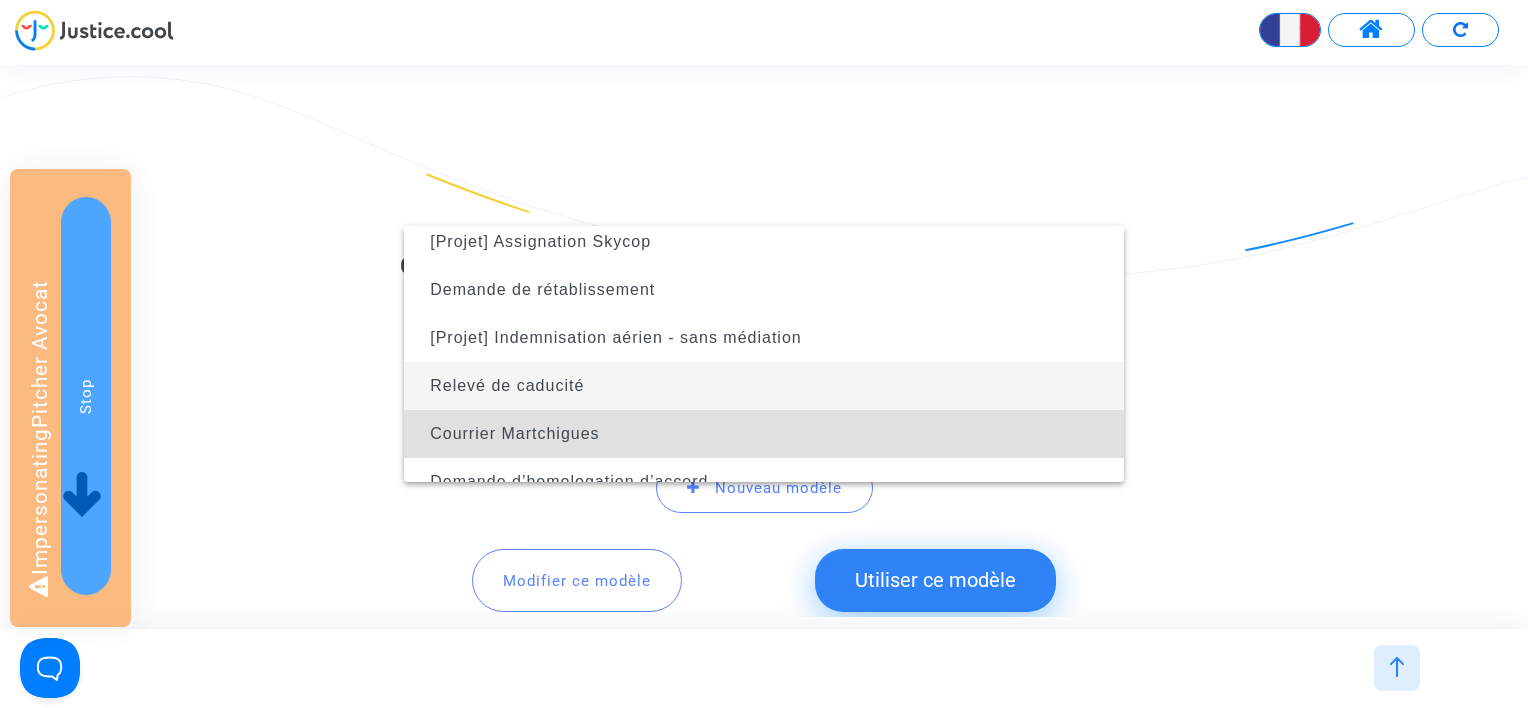 scroll, scrollTop: 0, scrollLeft: 0, axis: both 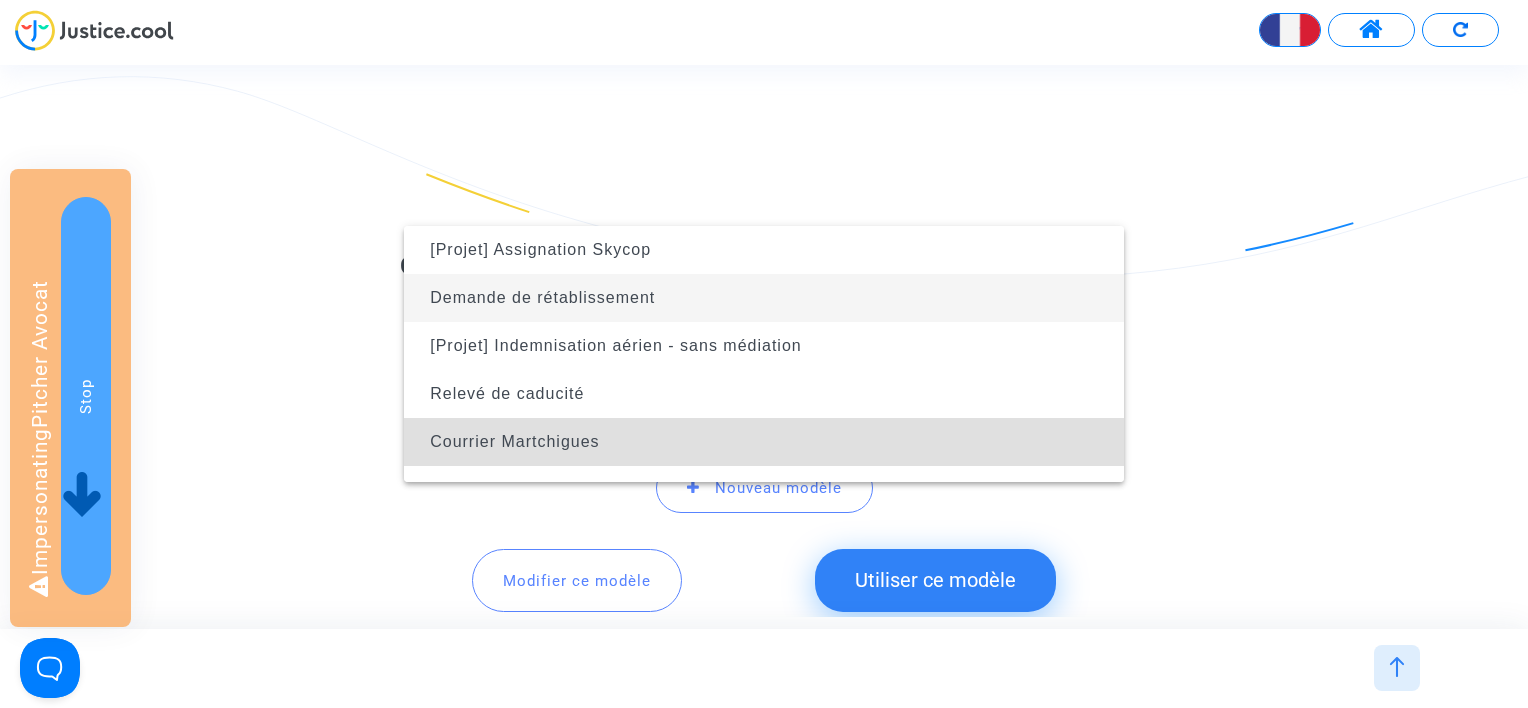 drag, startPoint x: 797, startPoint y: 308, endPoint x: 703, endPoint y: 304, distance: 94.08507 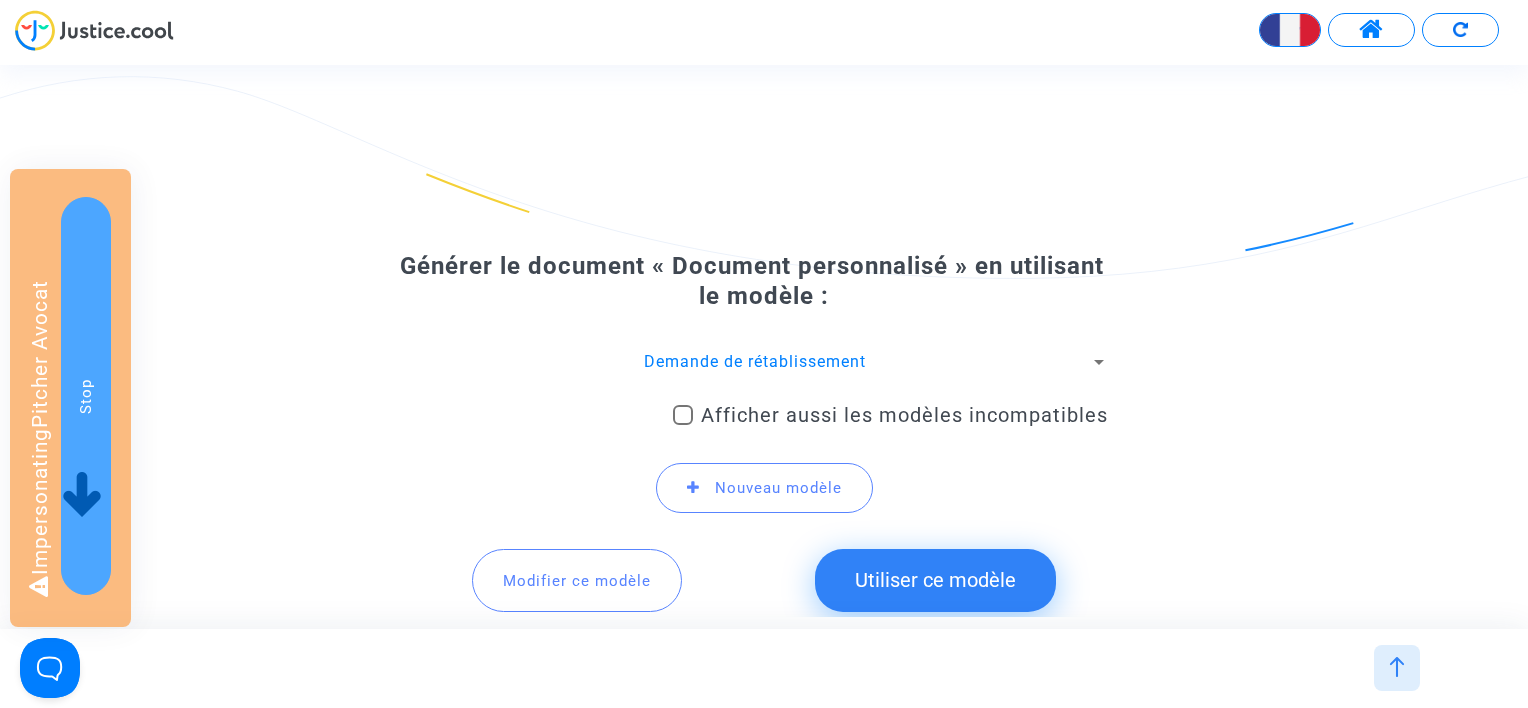 click on "Utiliser ce modèle" 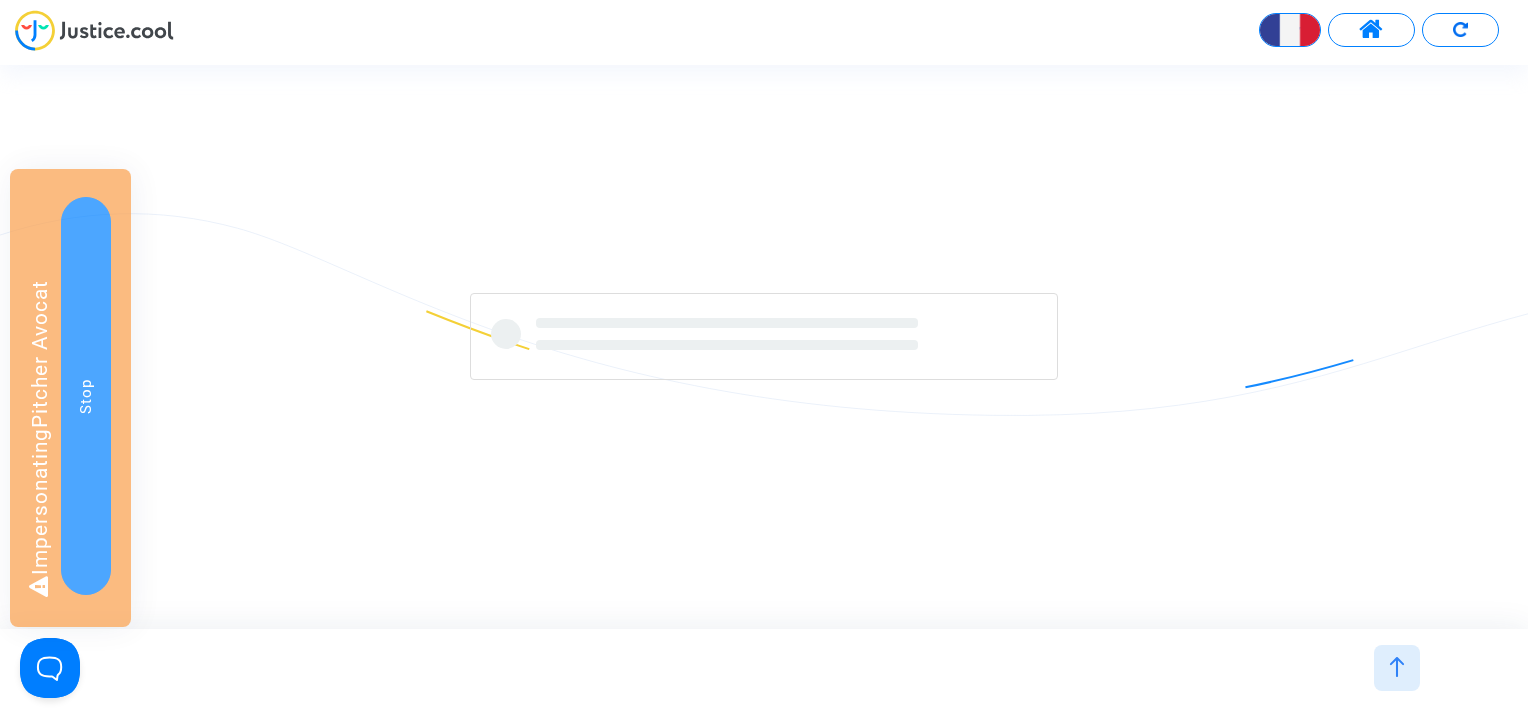 click at bounding box center [1397, 668] 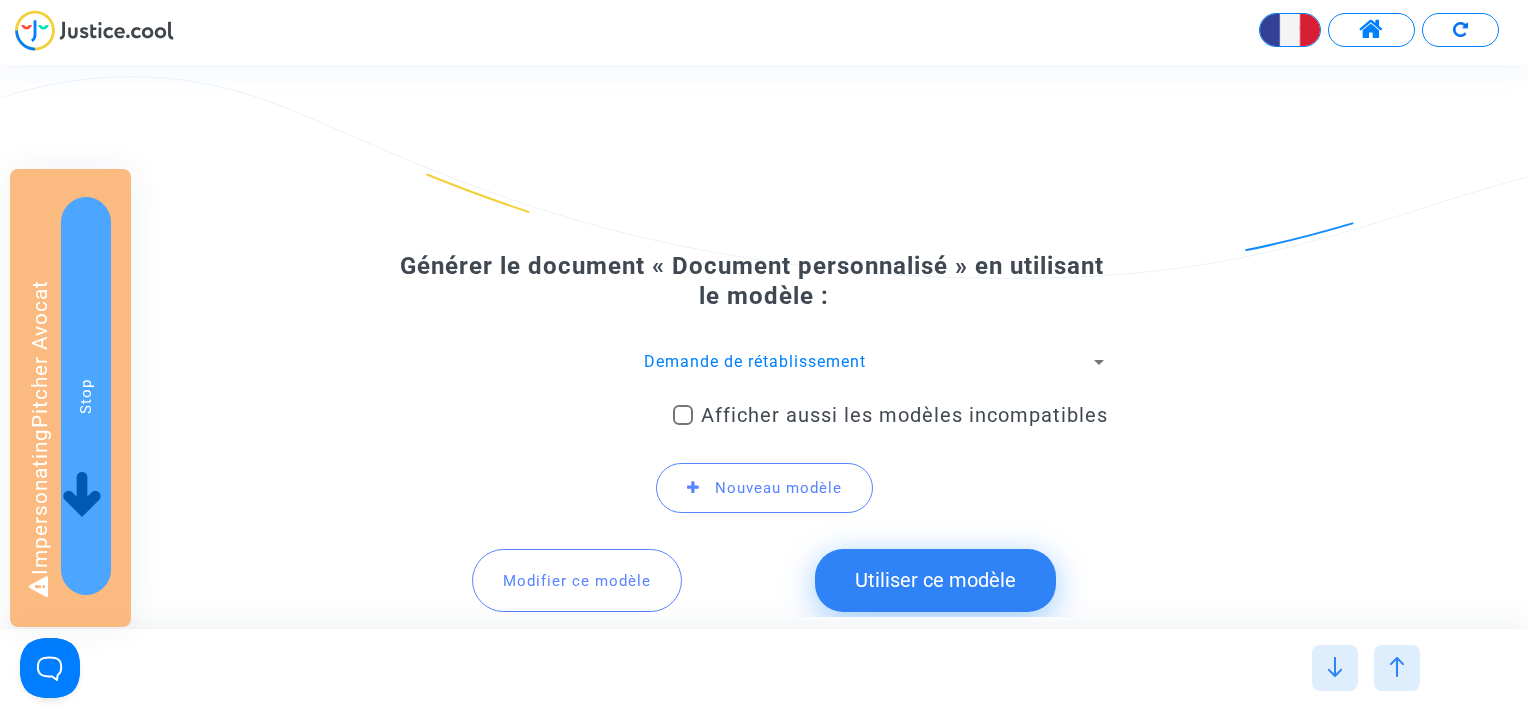 click on "Demande de rétablissement    Afficher aussi les modèles incompatibles      Nouveau modèle" 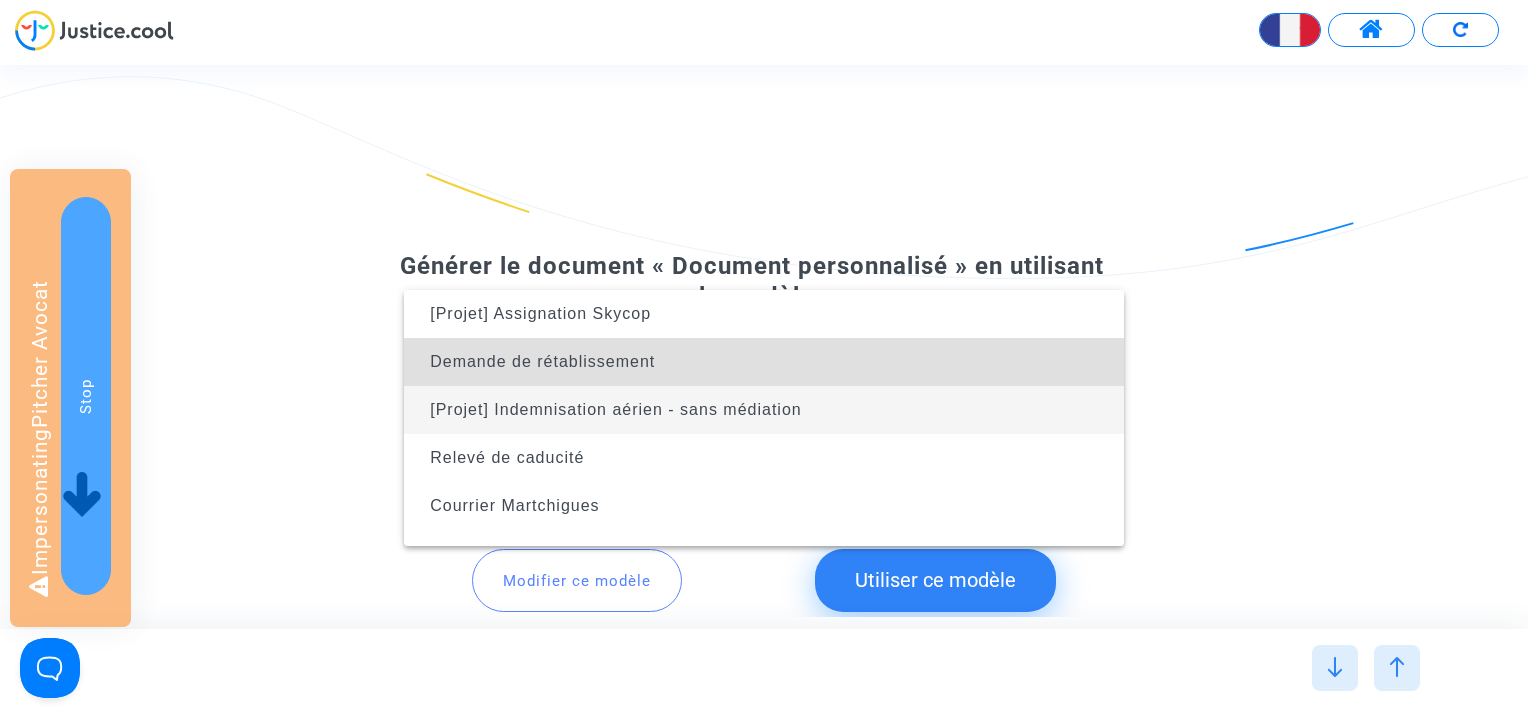 click on "[Projet] Indemnisation aérien - sans médiation" at bounding box center [616, 409] 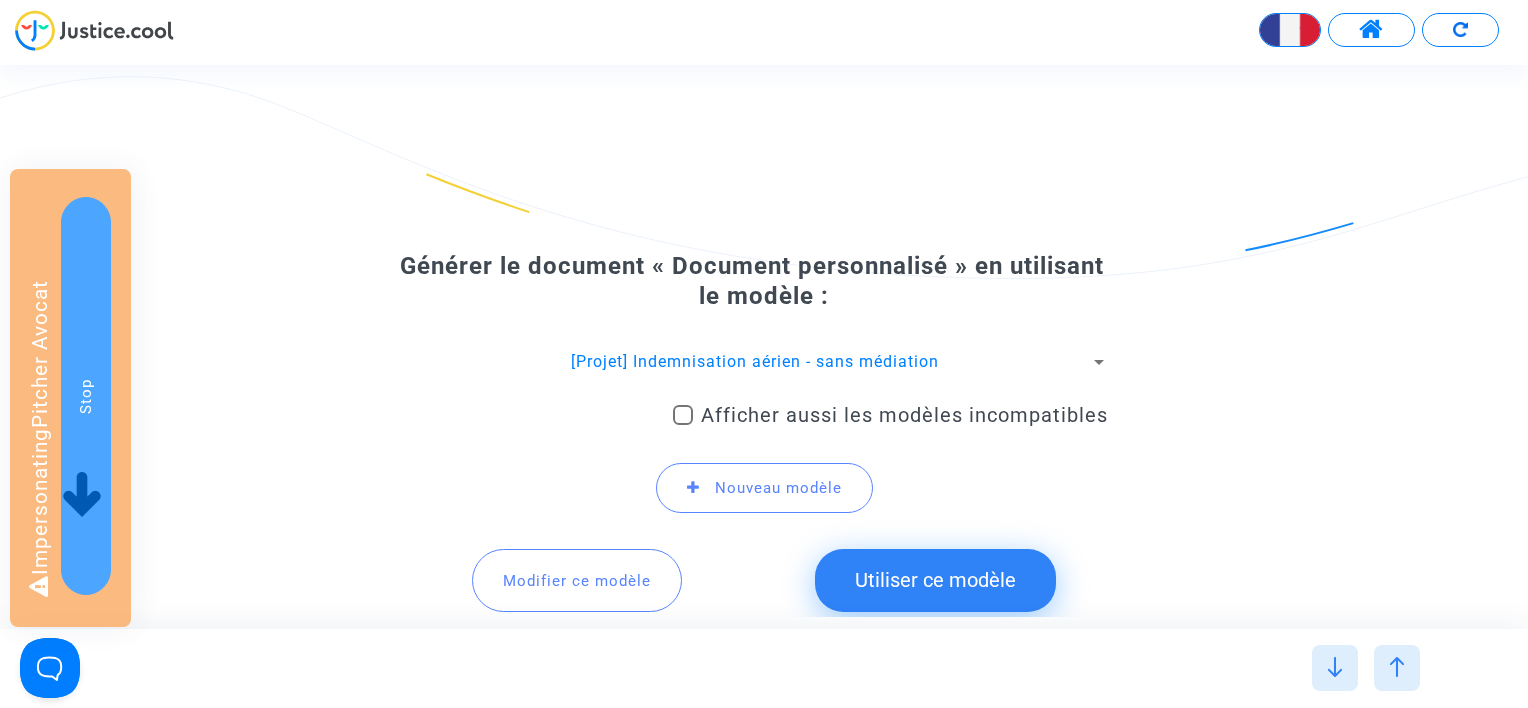 click on "Utiliser ce modèle" 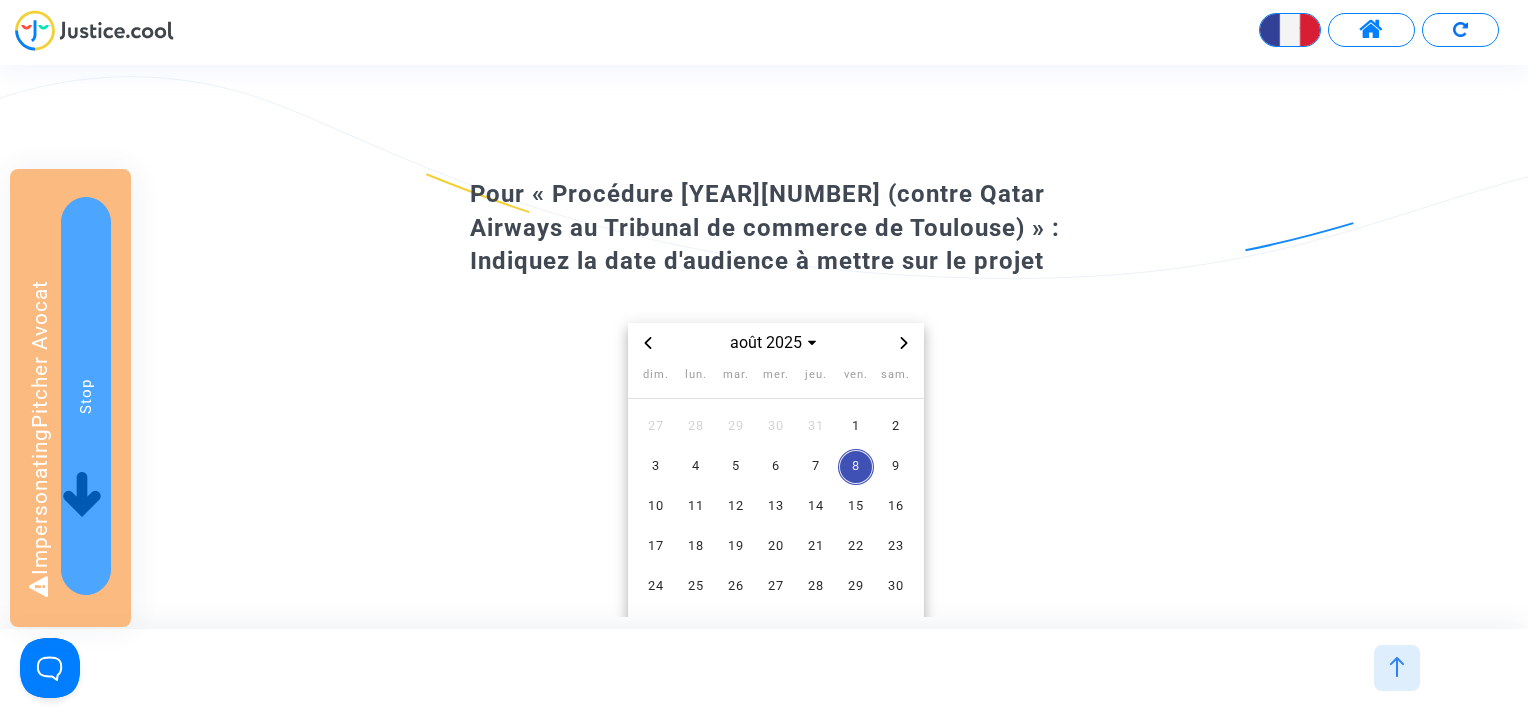 click on "8" at bounding box center (856, 467) 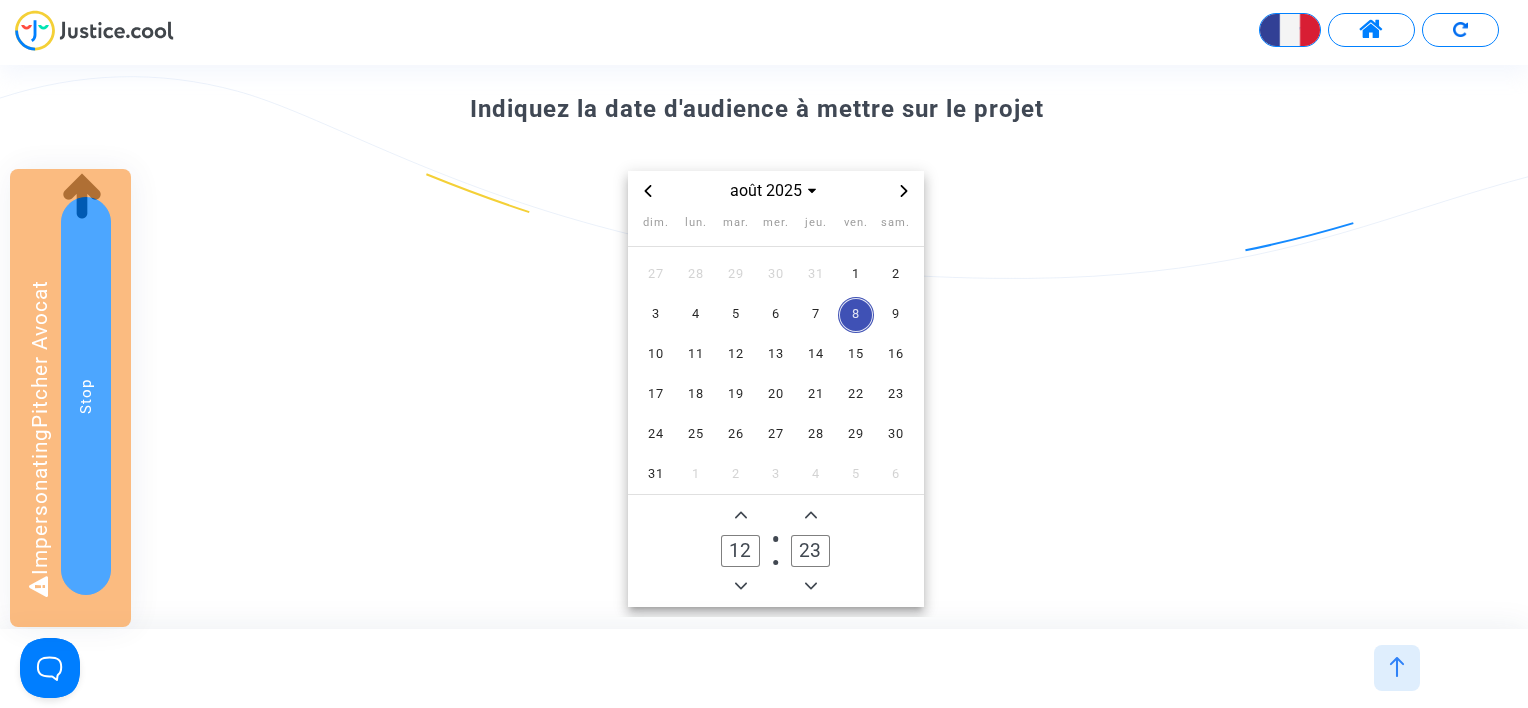 scroll, scrollTop: 248, scrollLeft: 0, axis: vertical 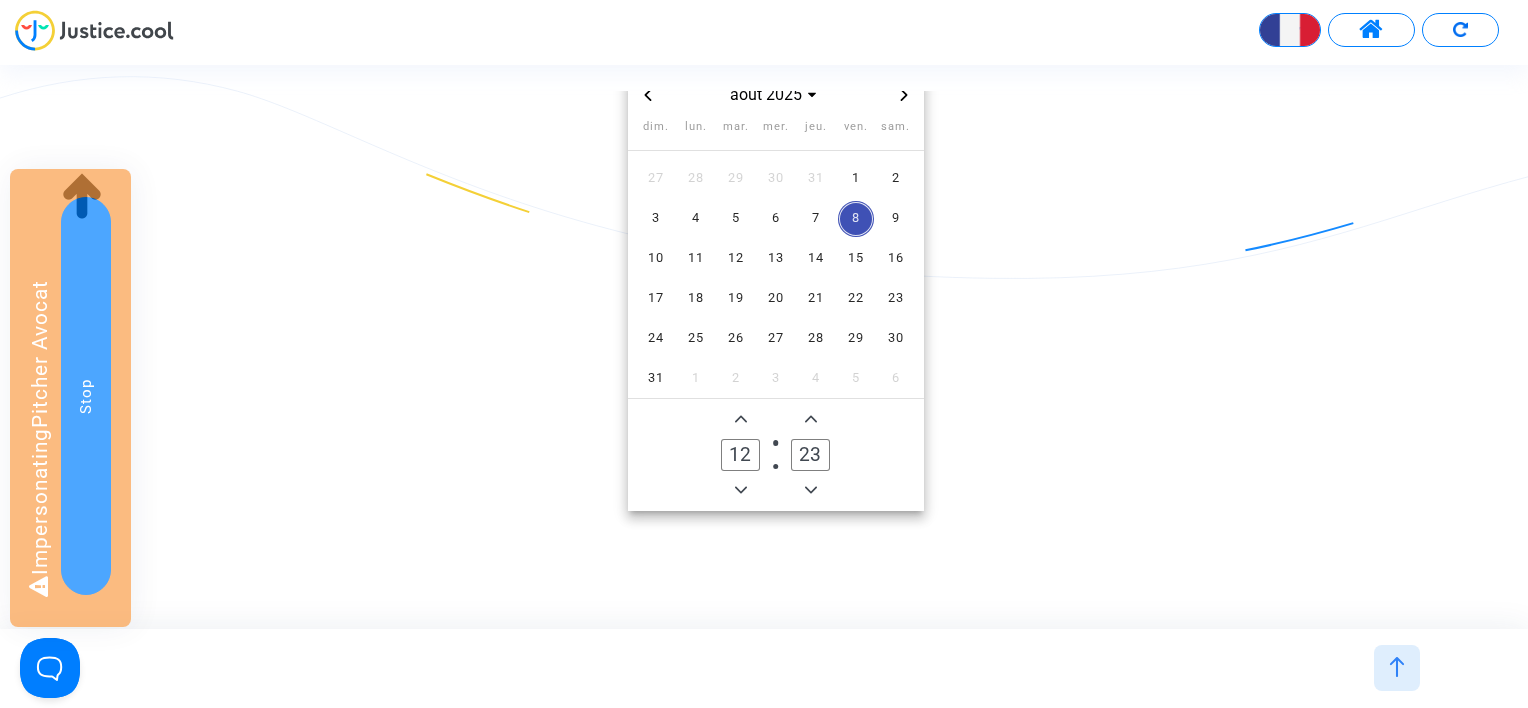click 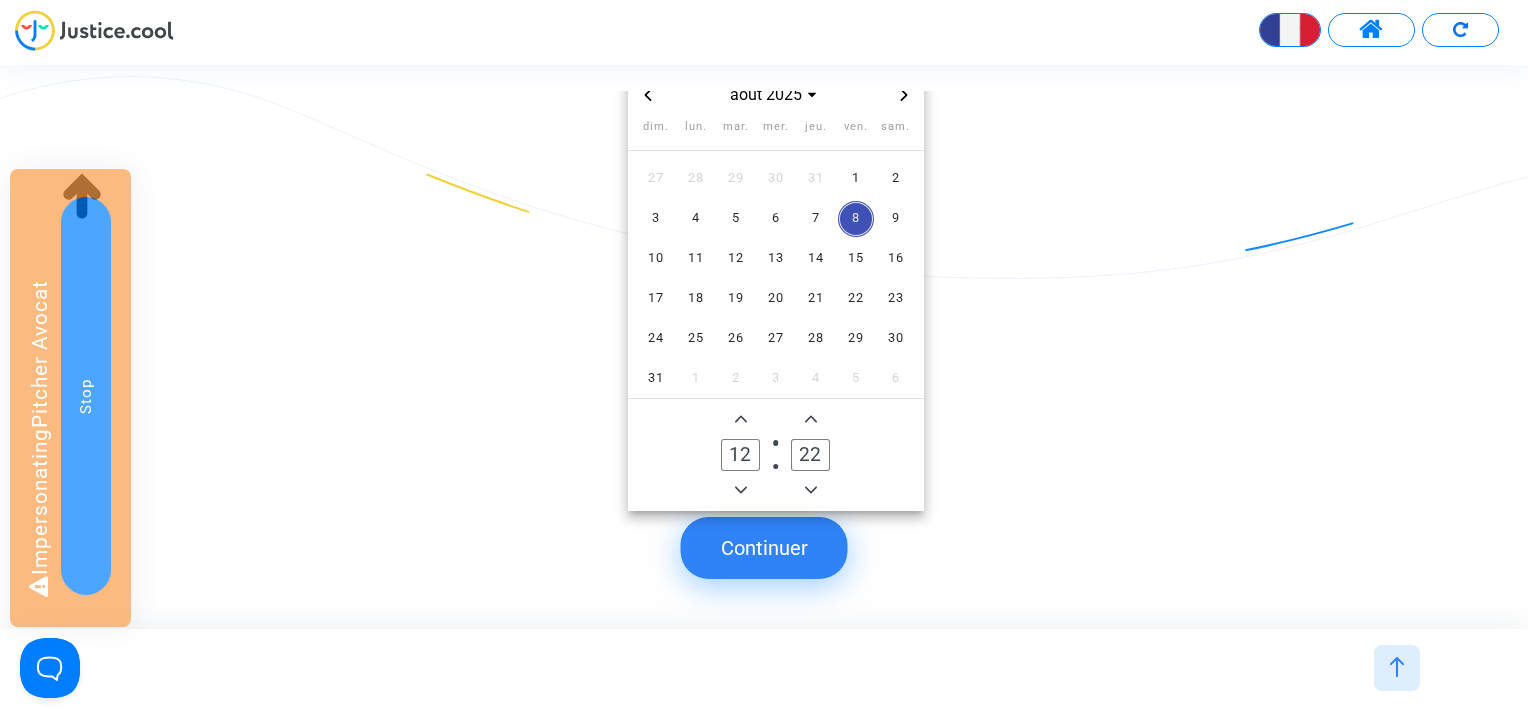 click on "Continuer" 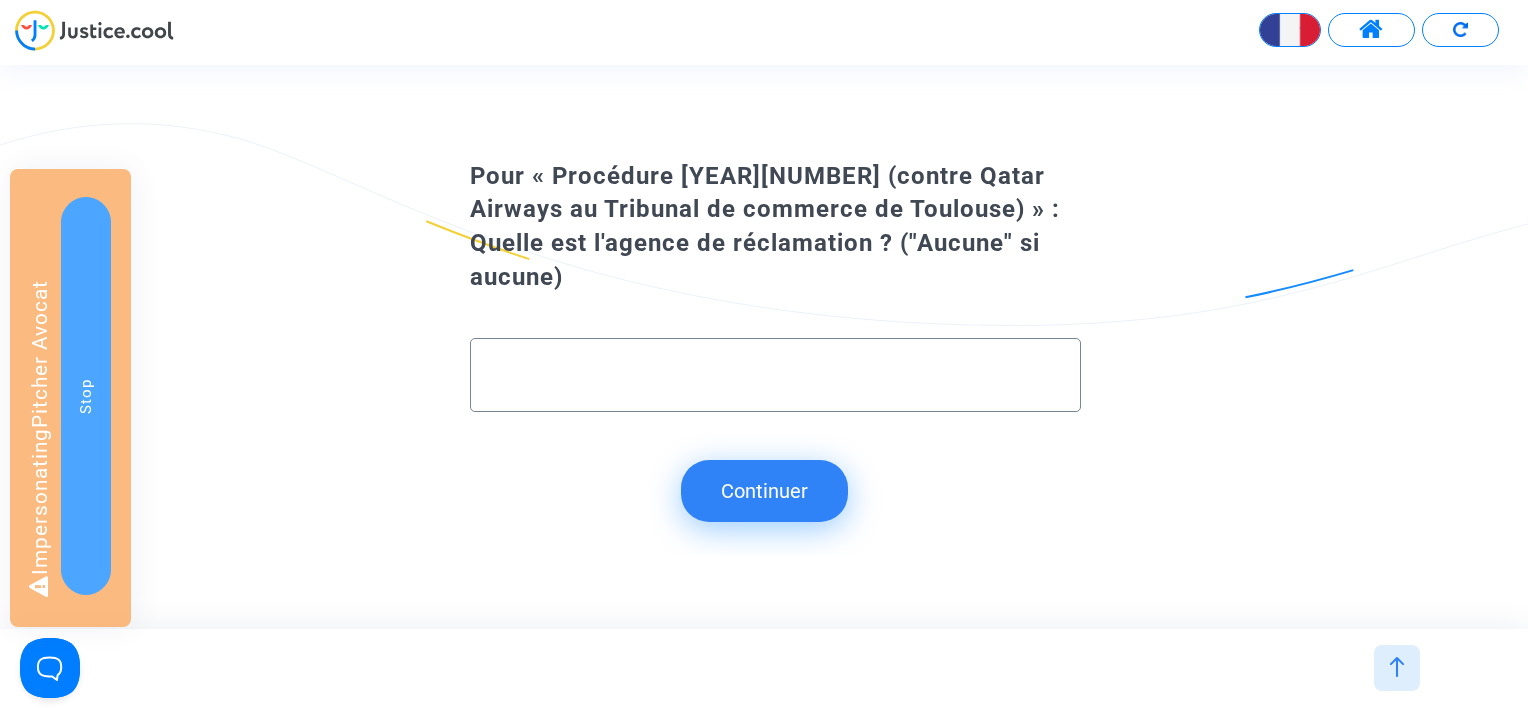 type 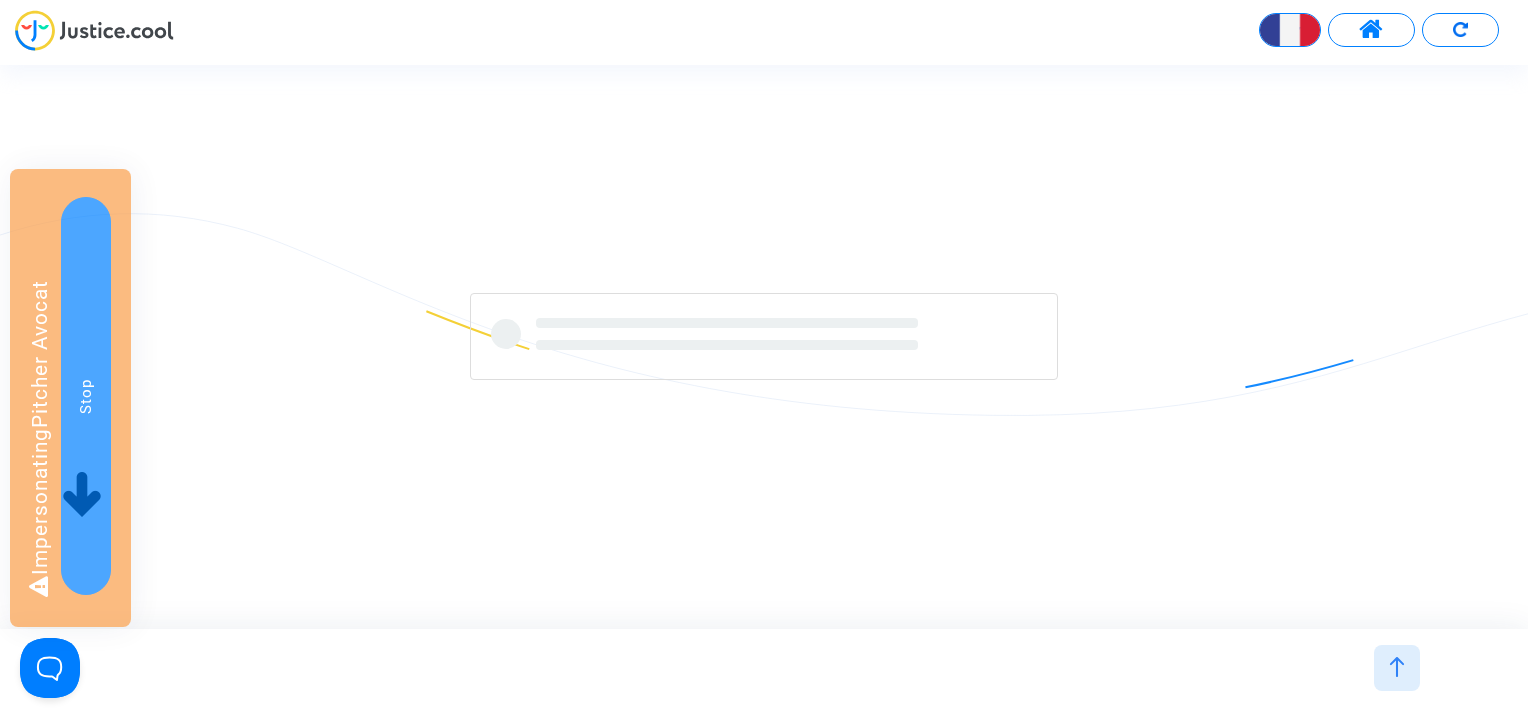 scroll, scrollTop: 0, scrollLeft: 0, axis: both 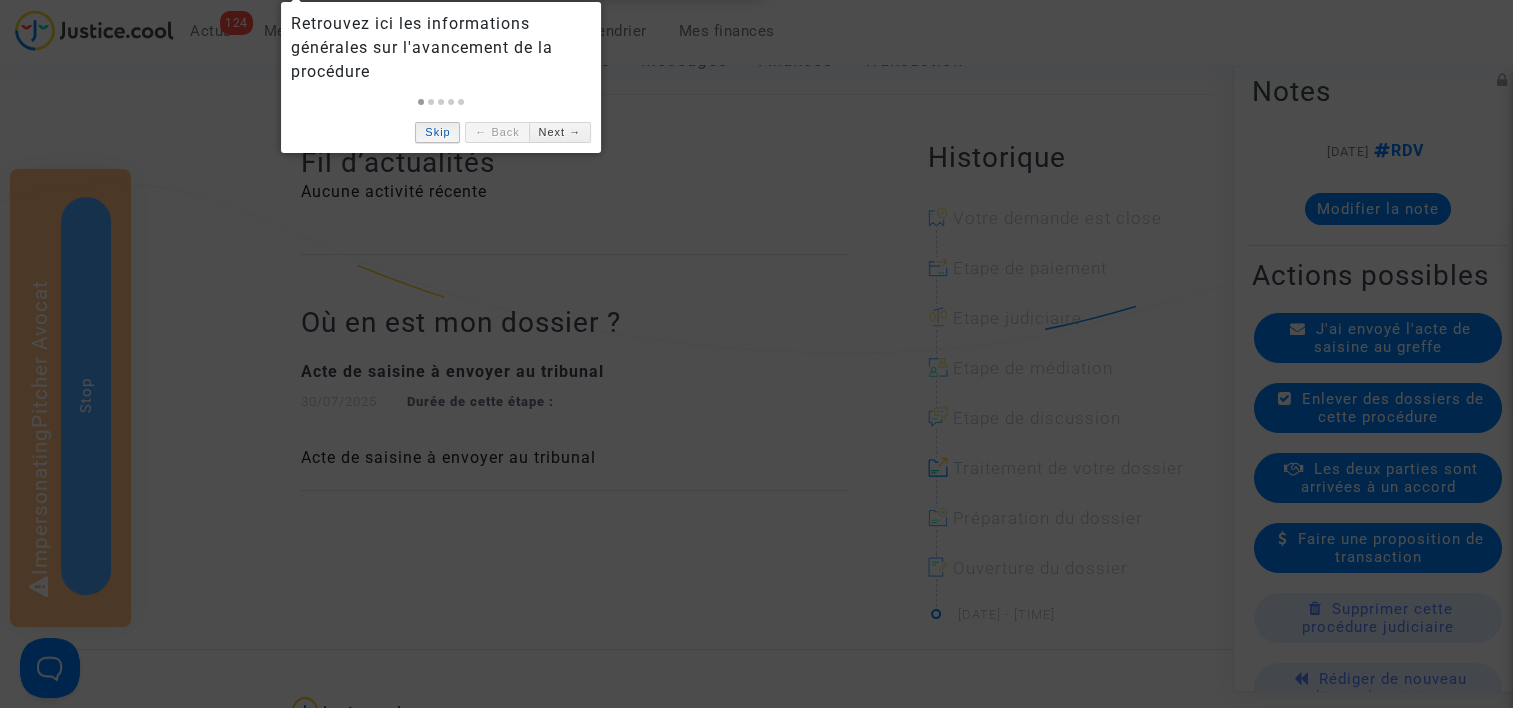 click on "Skip" at bounding box center [437, 132] 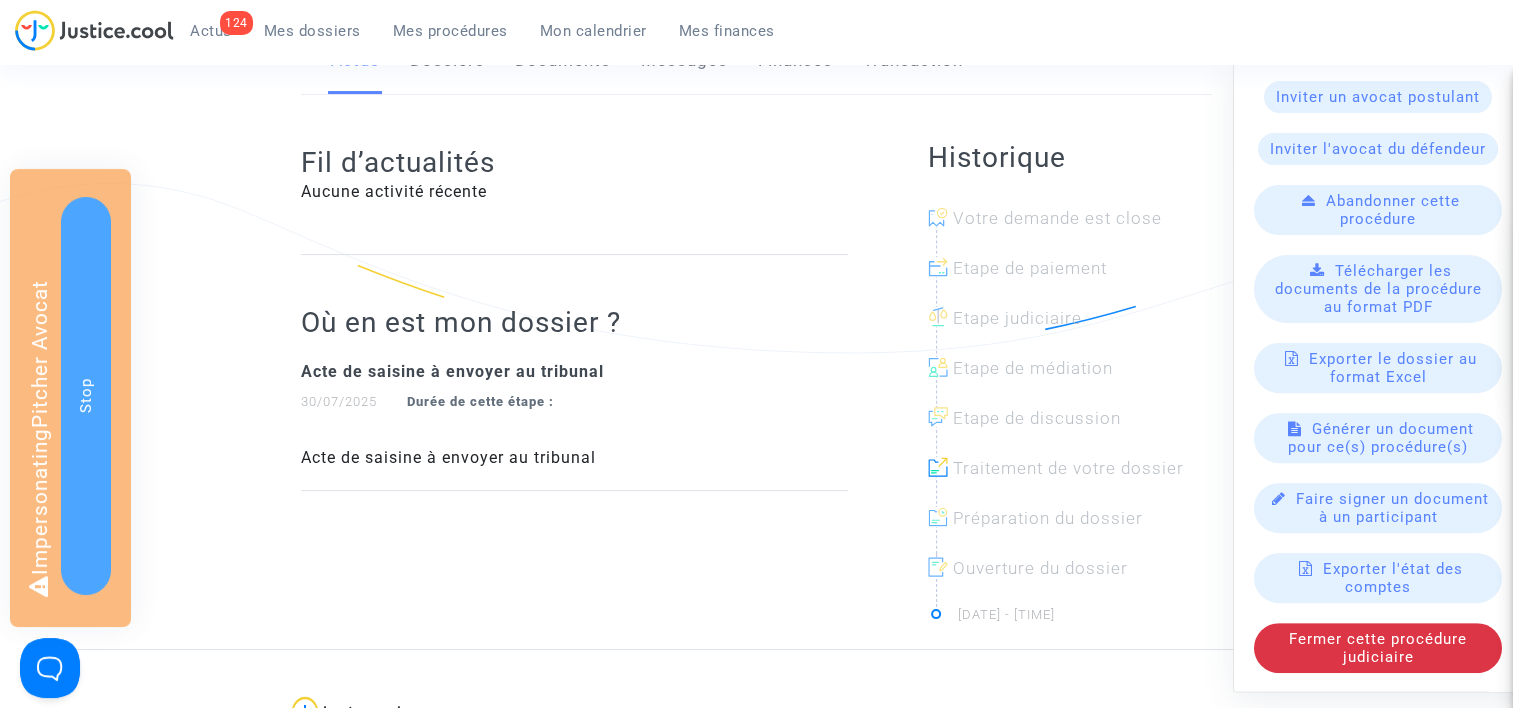 scroll, scrollTop: 697, scrollLeft: 0, axis: vertical 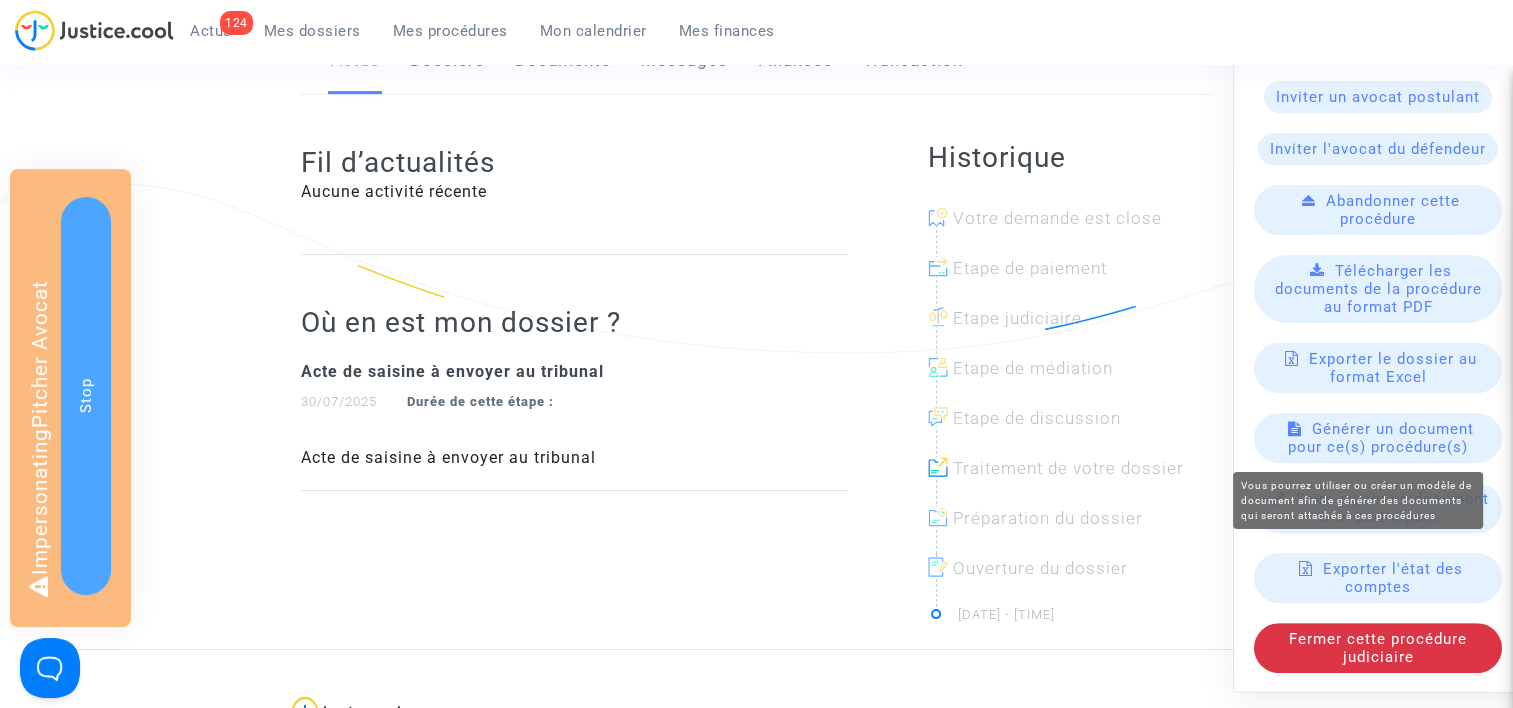 click on "Générer un document pour ce(s) procédure(s)" 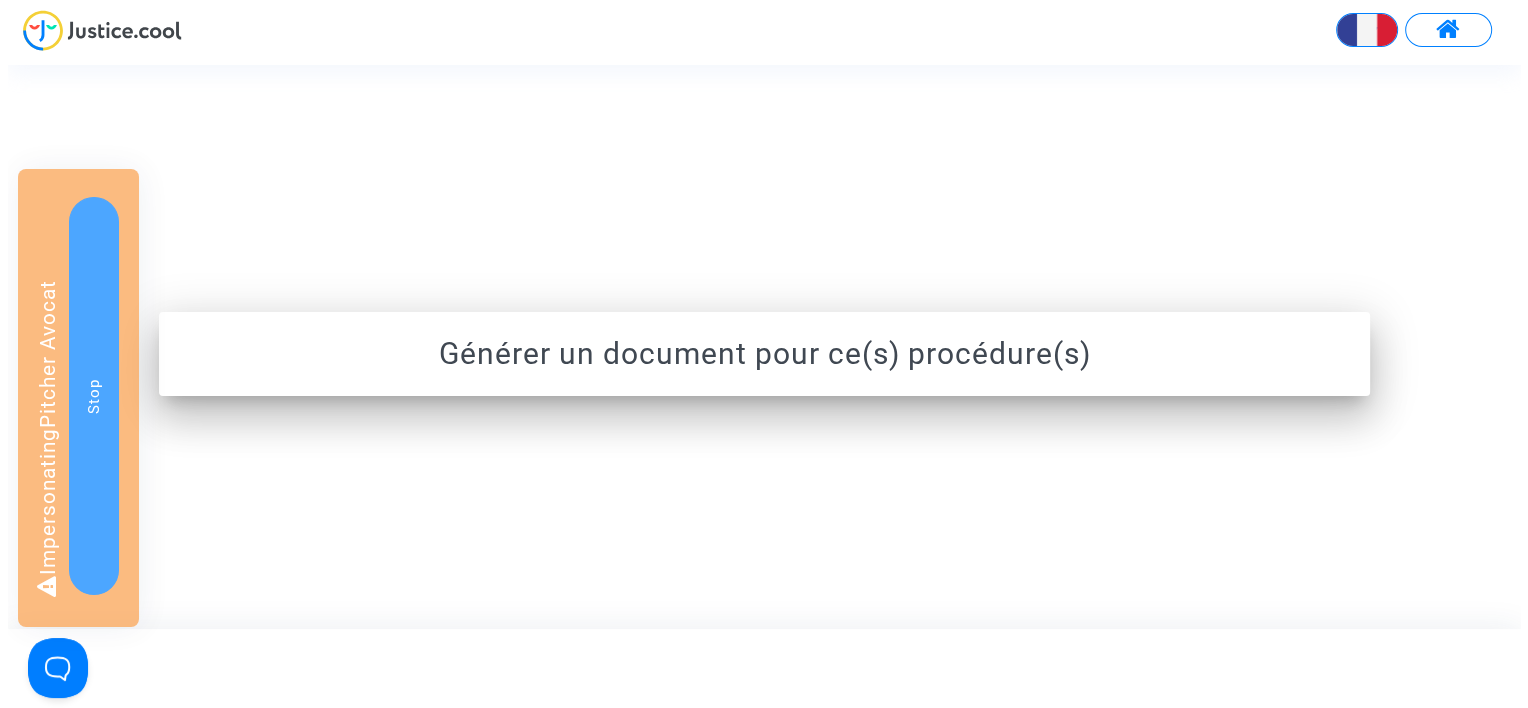 scroll, scrollTop: 0, scrollLeft: 0, axis: both 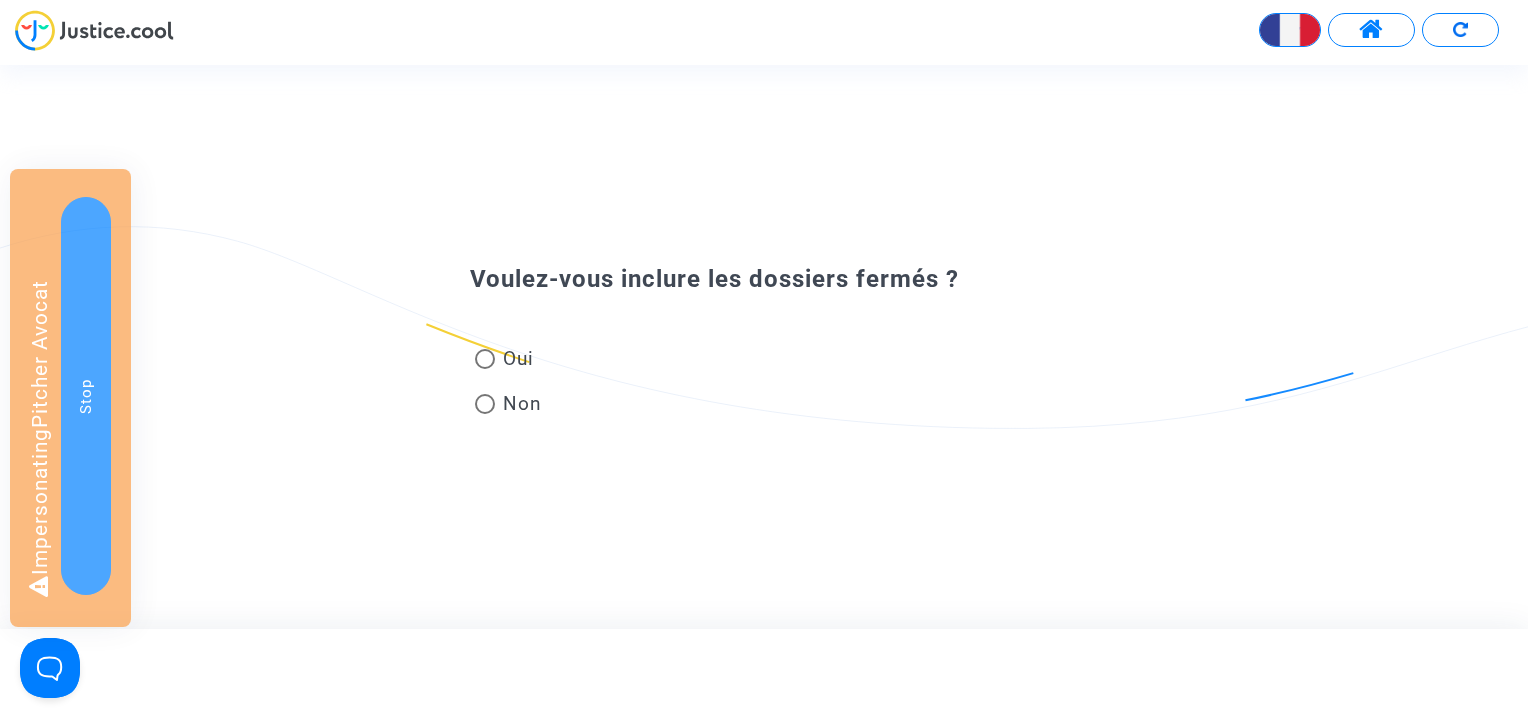 click on "Oui   Non" 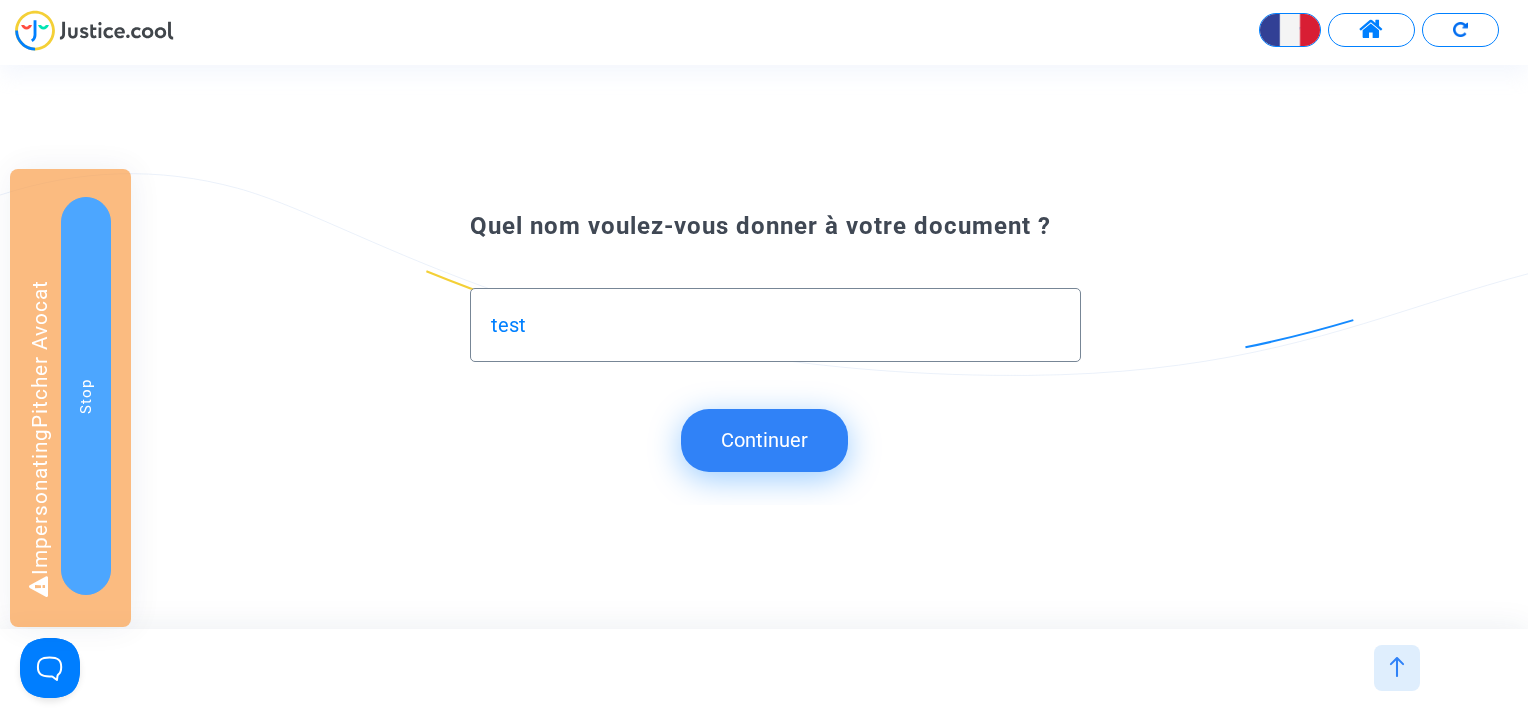 type on "test" 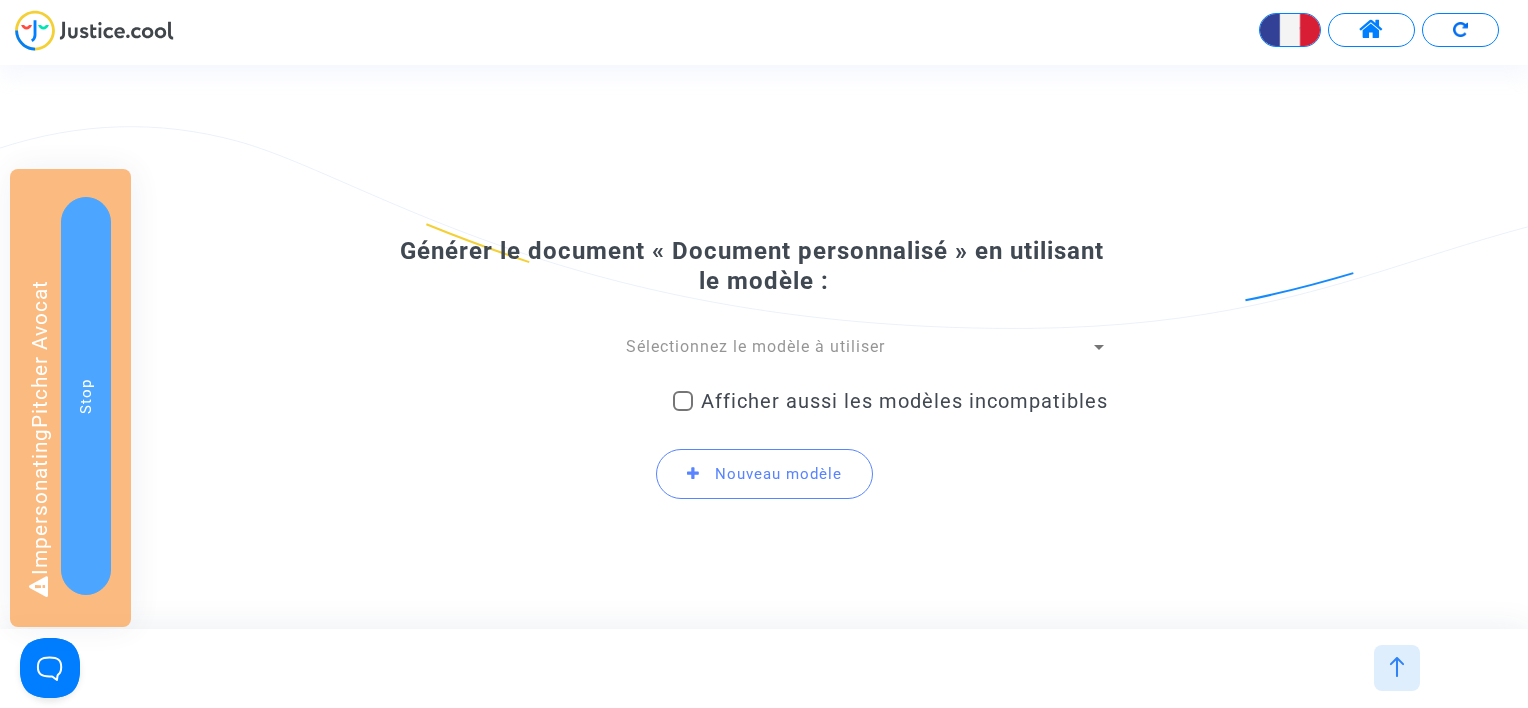 click on "Sélectionnez le modèle à utiliser" at bounding box center (755, 346) 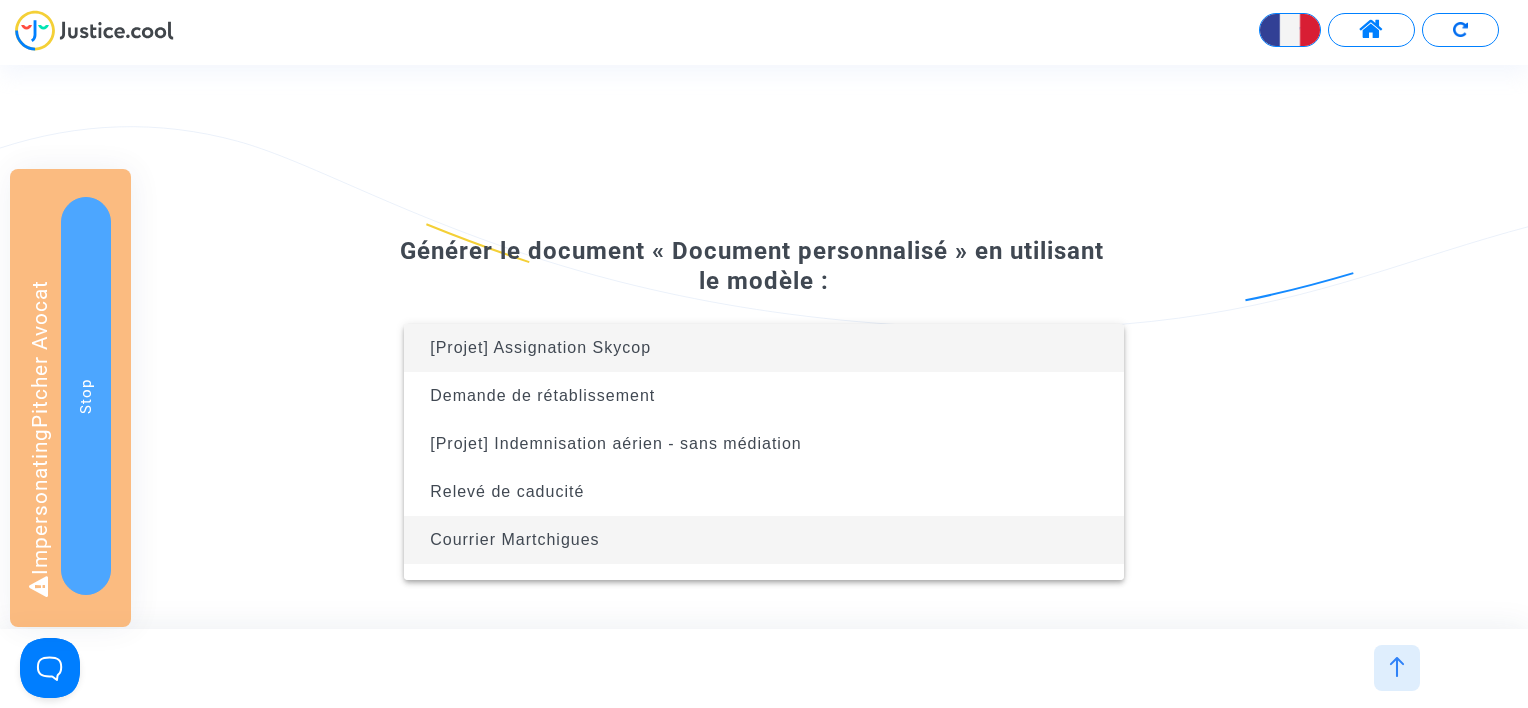 click on "Courrier Martchigues" at bounding box center (764, 540) 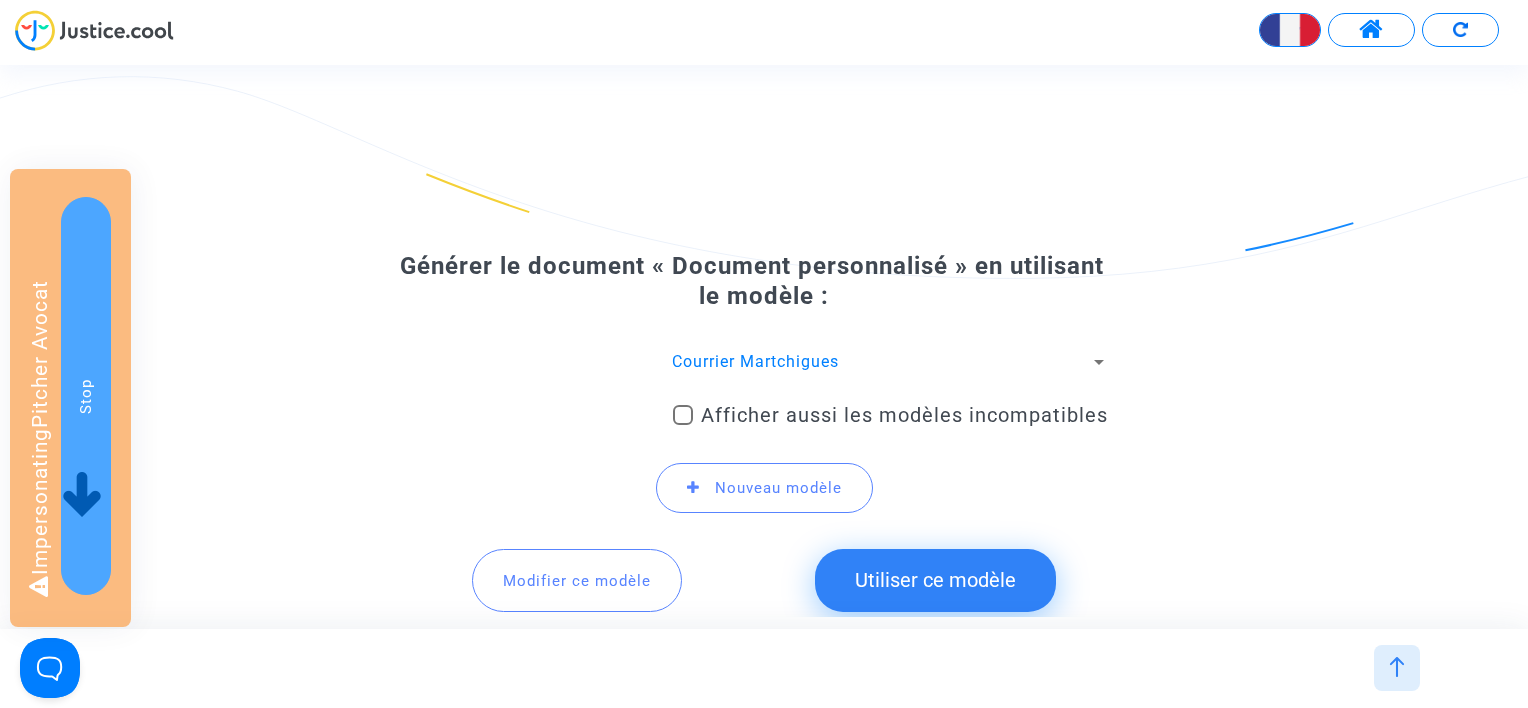 click on "Utiliser ce modèle" 